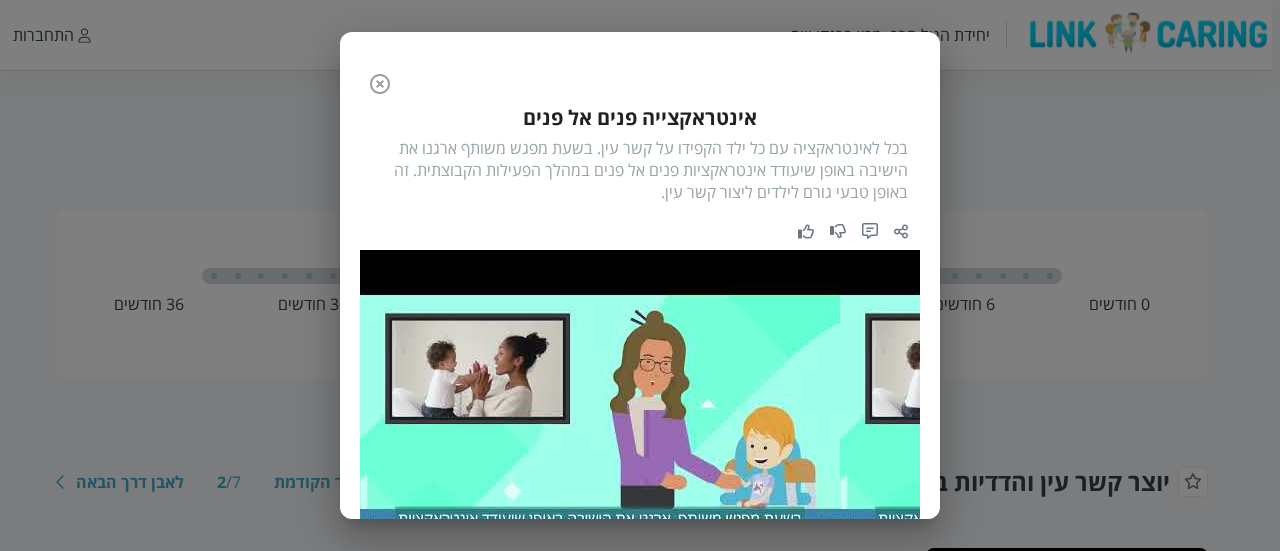 scroll, scrollTop: 700, scrollLeft: 0, axis: vertical 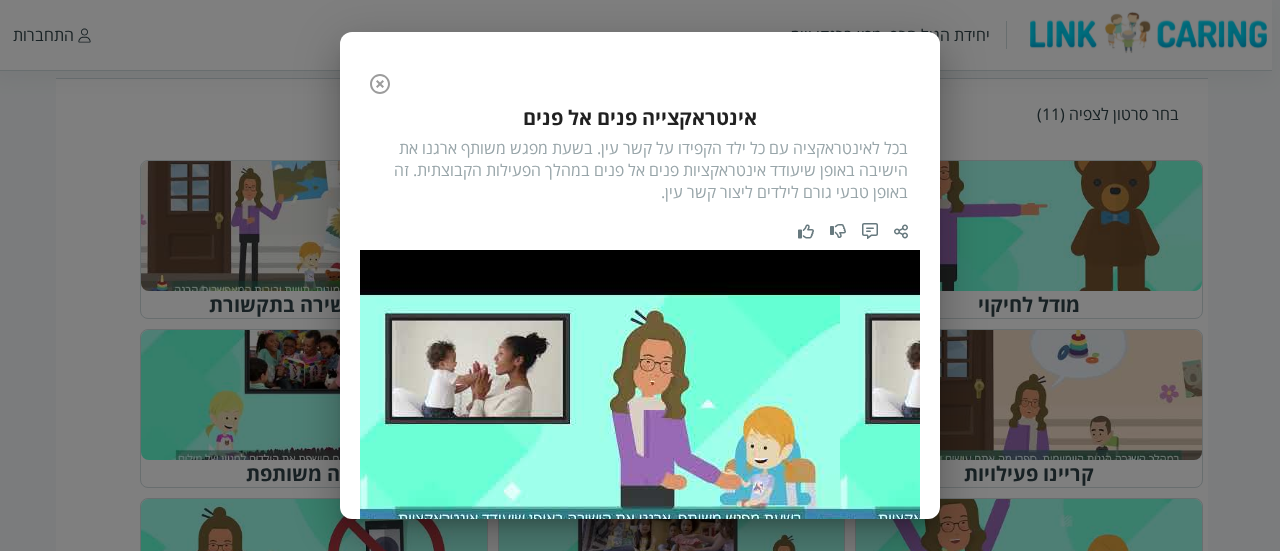 click on "הסרטון קודם 2 / 11 הסרטון הבא אינטראקצייה פנים אל פנים  בכל לאינטראקציה עם כל ילד הקפידו על קשר עין. בשעת מפגש משותף ארגנו את הישיבה באופן שיעודד אינטראקציות פנים אל פנים במהלך הפעילות הקבוצתית. זה באופן טבעי גורם לילדים ליצור קשר עין." at bounding box center [640, 422] 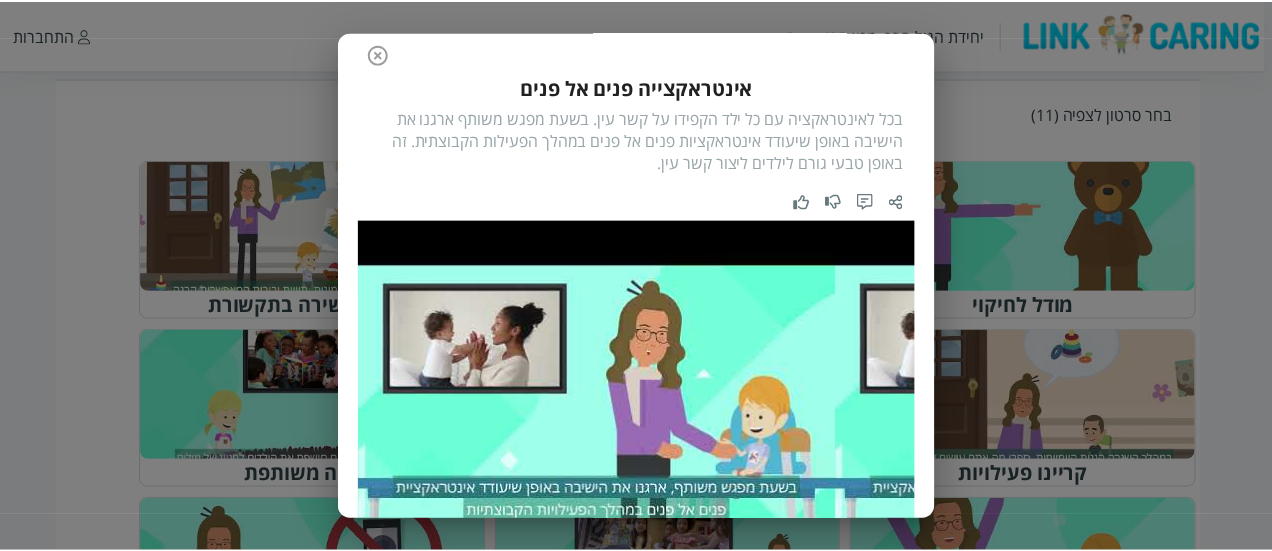 scroll, scrollTop: 0, scrollLeft: 0, axis: both 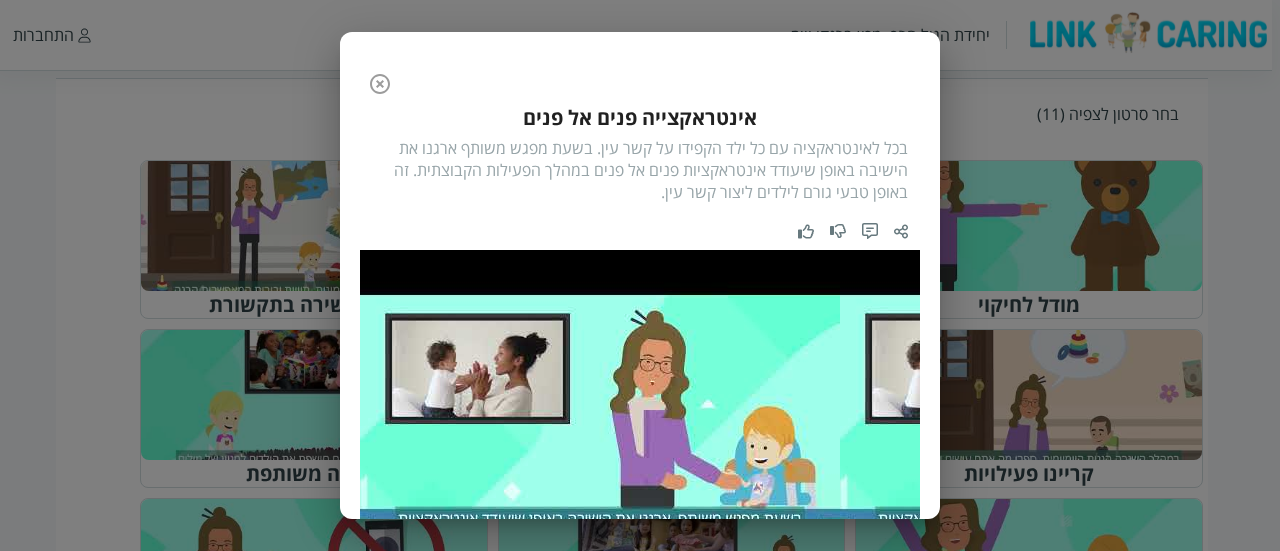 click 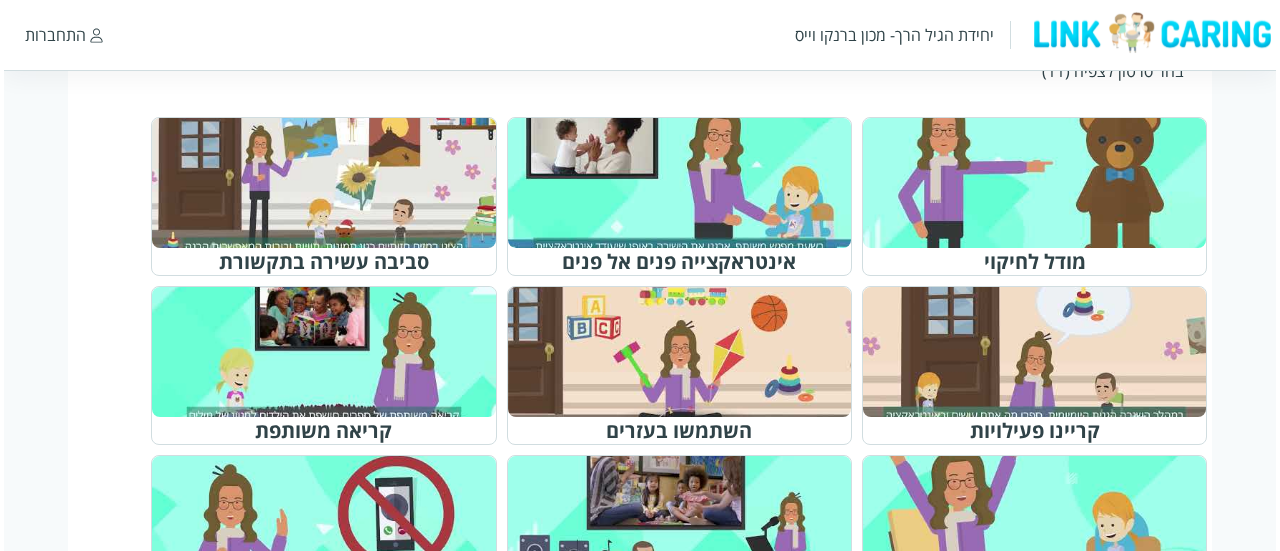scroll, scrollTop: 700, scrollLeft: 0, axis: vertical 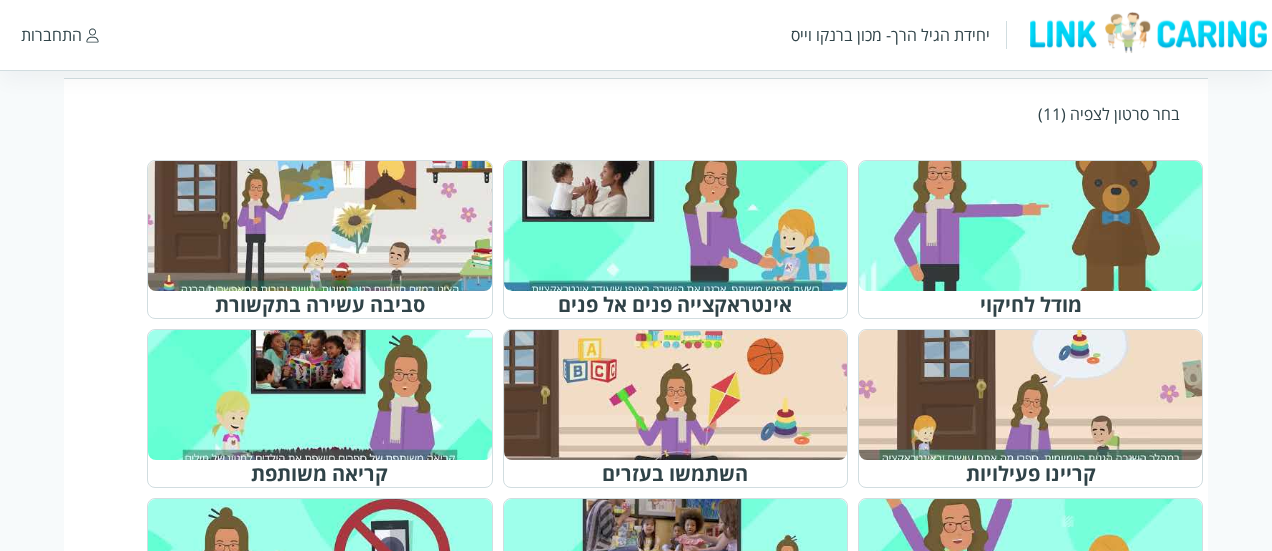 click at bounding box center [328, 226] 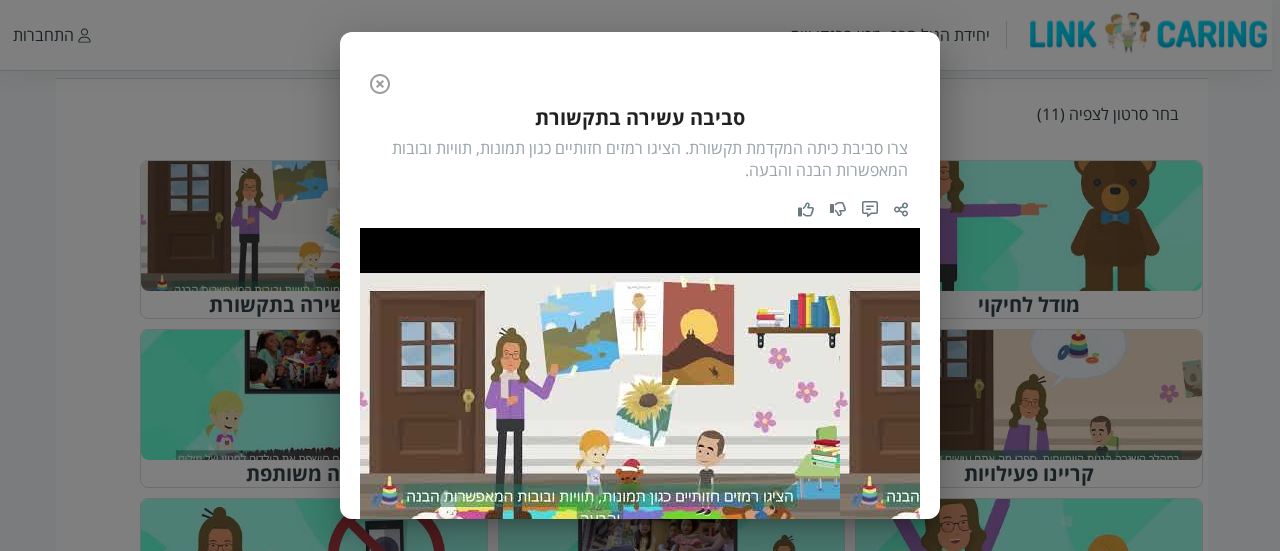 click on "צרו סביבת כיתה המקדמת תקשורת. הציגו רמזים חזותיים כגון תמונות, תוויות ובובות המאפשרות הבנה והבעה." at bounding box center (640, 159) 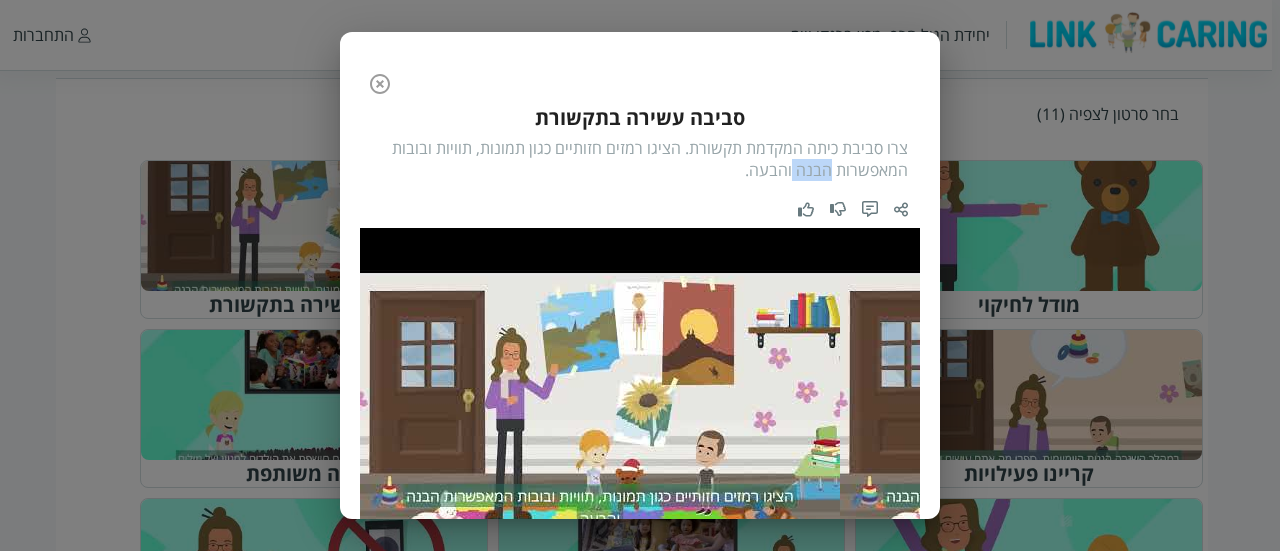 click on "צרו סביבת כיתה המקדמת תקשורת. הציגו רמזים חזותיים כגון תמונות, תוויות ובובות המאפשרות הבנה והבעה." at bounding box center [640, 159] 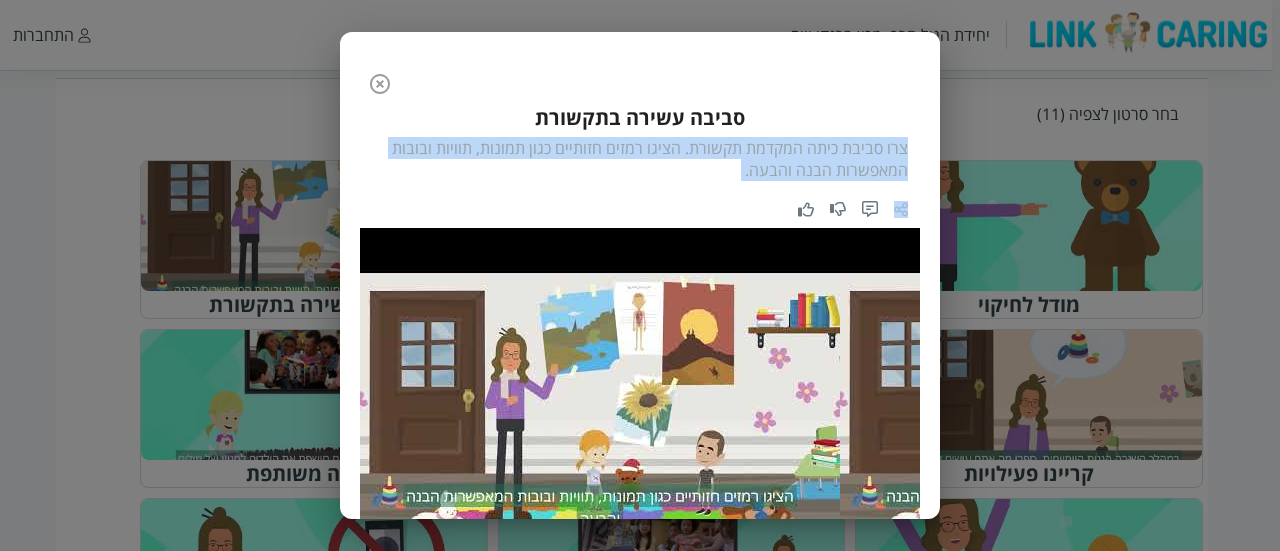 click on "צרו סביבת כיתה המקדמת תקשורת. הציגו רמזים חזותיים כגון תמונות, תוויות ובובות המאפשרות הבנה והבעה." at bounding box center (640, 159) 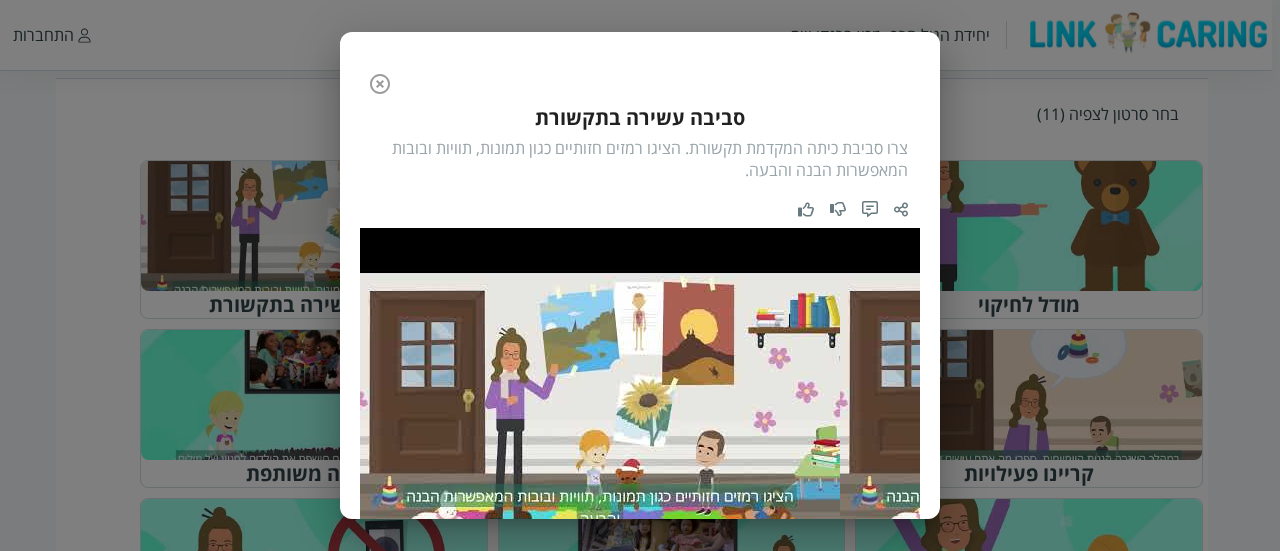 click on "הסרטון קודם 3 / 11 הסרטון הבא סביבה עשירה בתקשורת  צרו סביבת כיתה המקדמת תקשורת. הציגו רמזים חזותיים כגון תמונות, תוויות ובובות המאפשרות הבנה והבעה." at bounding box center [640, 275] 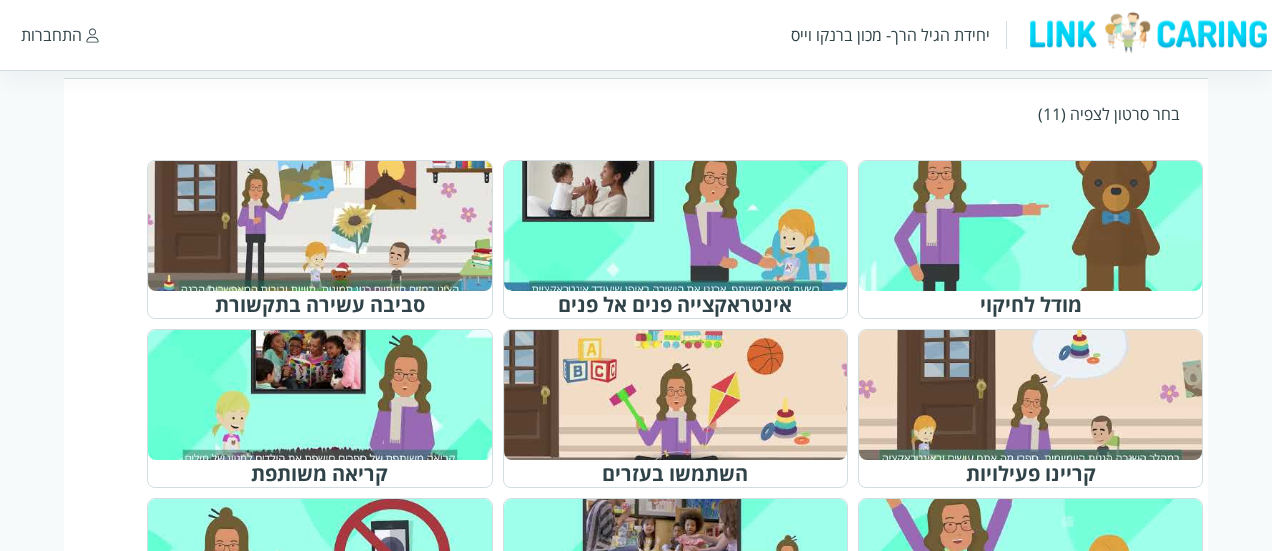click on "בחר סרטון לצפיה (11) מודל לחיקוי  אינטראקצייה פנים אל פנים  סביבה עשירה בתקשורת  קריינו פעילויות  השתמשו בעזרים  קריאה  משותפת  שחקו ב"[PERSON_NAME]"  לשיר יחד  הגבילו זמן מסך  חגגו תקשורת  שיתוף פעולה הורי" at bounding box center [636, 454] 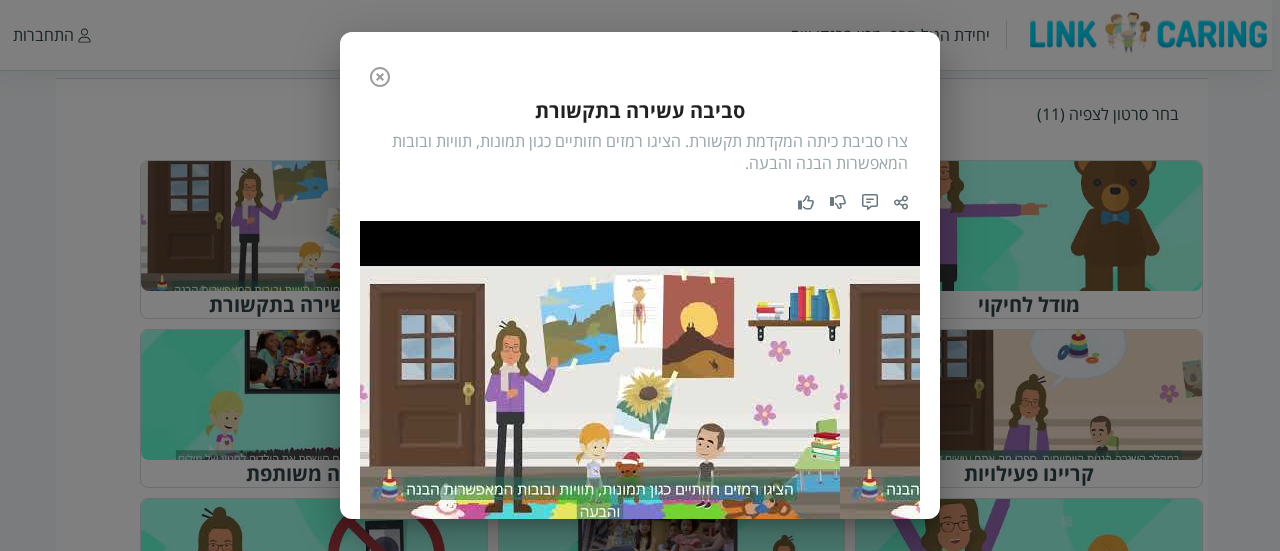 scroll, scrollTop: 0, scrollLeft: 0, axis: both 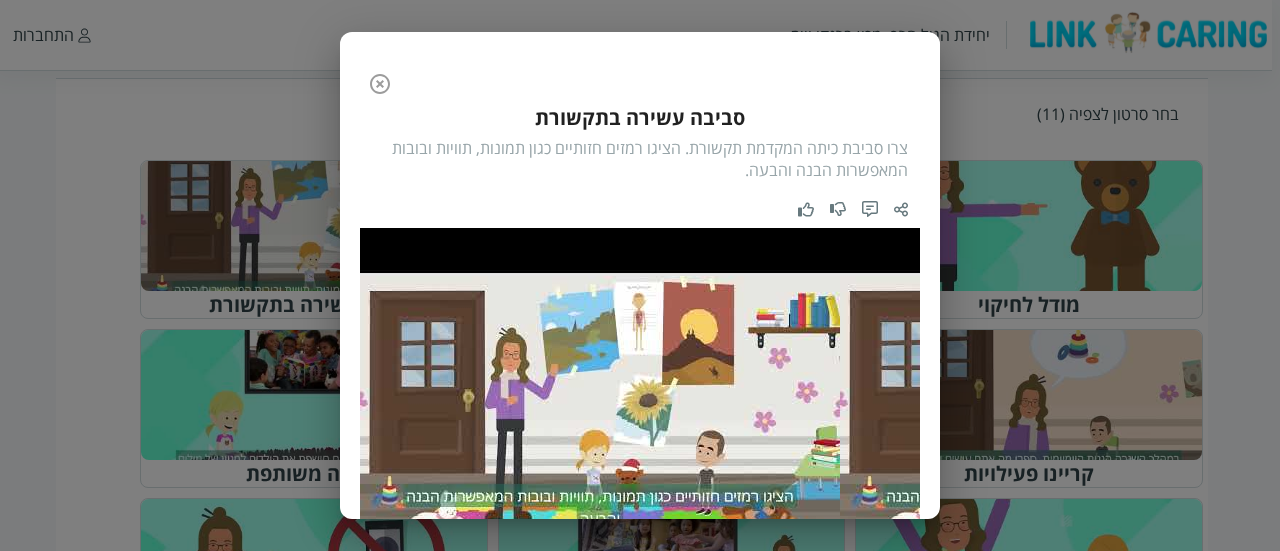 click 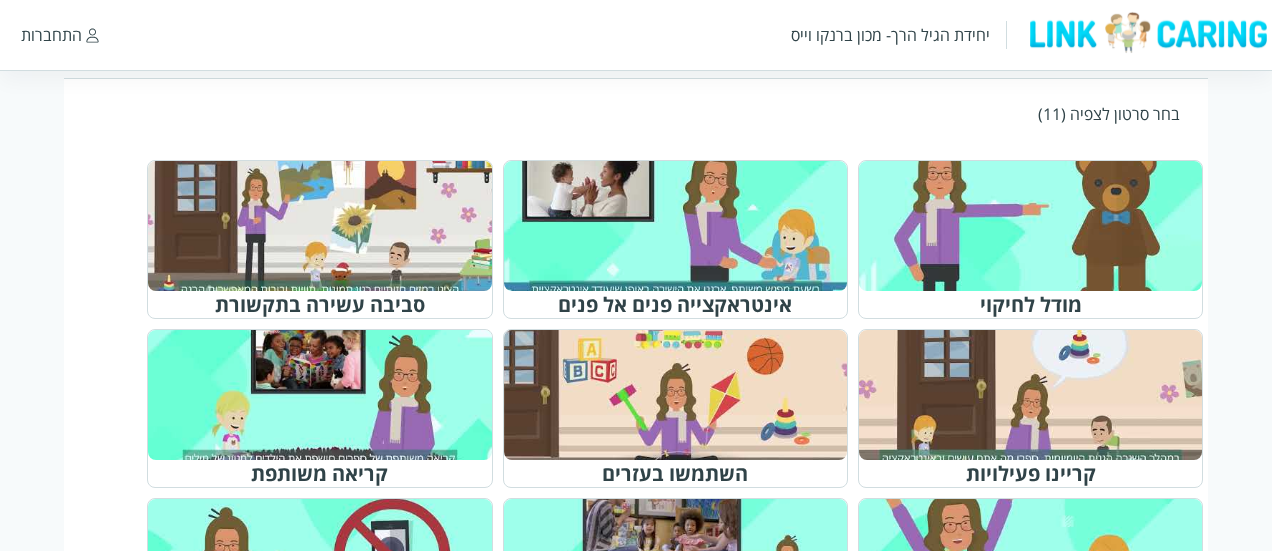 click at bounding box center [1039, 395] 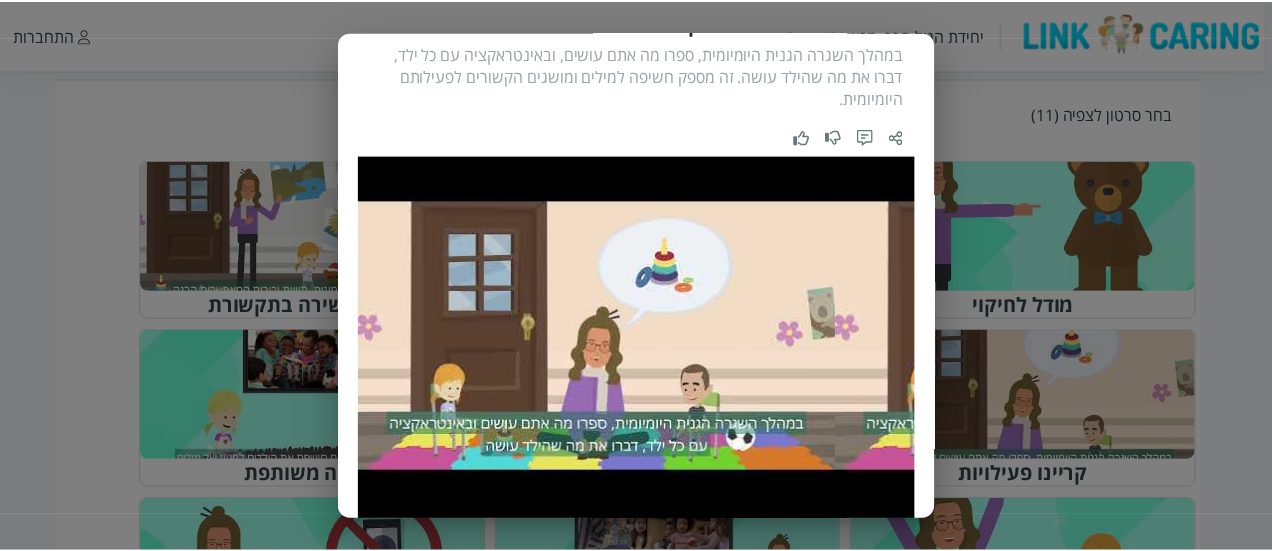 scroll, scrollTop: 0, scrollLeft: 0, axis: both 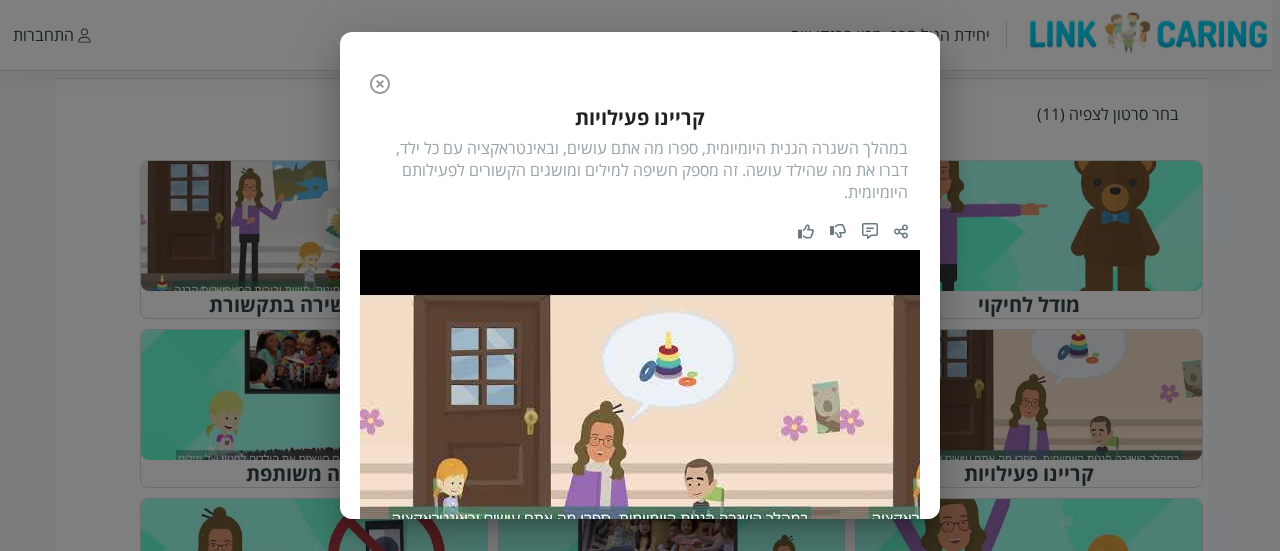 click on "במהלך השגרה הגנית היומיומית, ספרו מה אתם עושים, ובאינטראקציה עם כל ילד, דברו את מה שהילד עושה. זה מספק חשיפה למילים ומושגים הקשורים לפעילותם היומיומית." at bounding box center [640, 170] 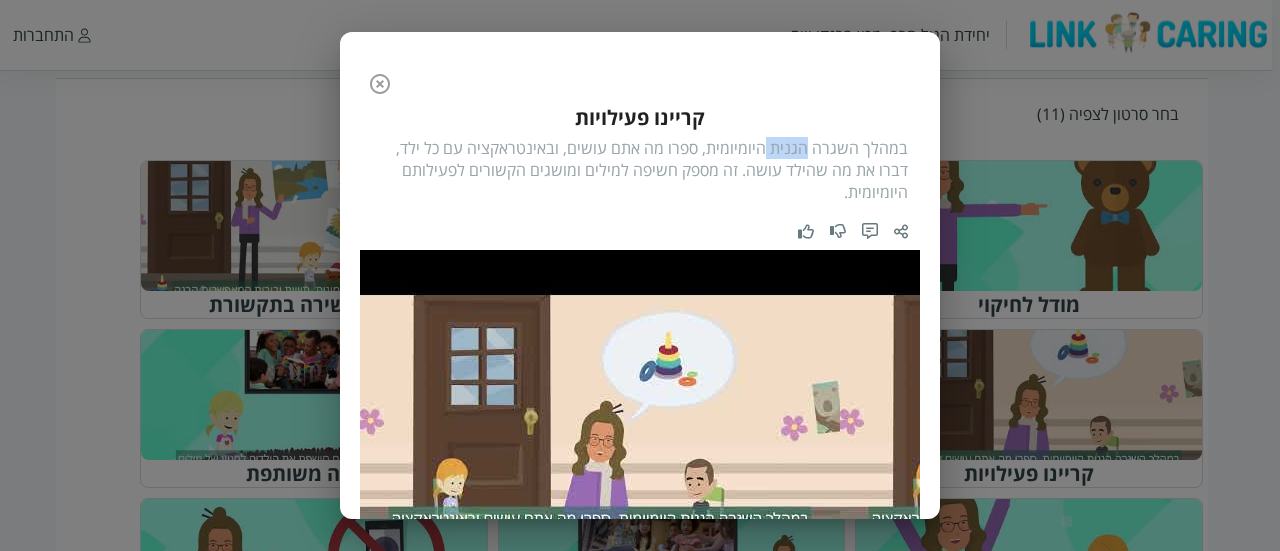 click on "במהלך השגרה הגנית היומיומית, ספרו מה אתם עושים, ובאינטראקציה עם כל ילד, דברו את מה שהילד עושה. זה מספק חשיפה למילים ומושגים הקשורים לפעילותם היומיומית." at bounding box center (640, 170) 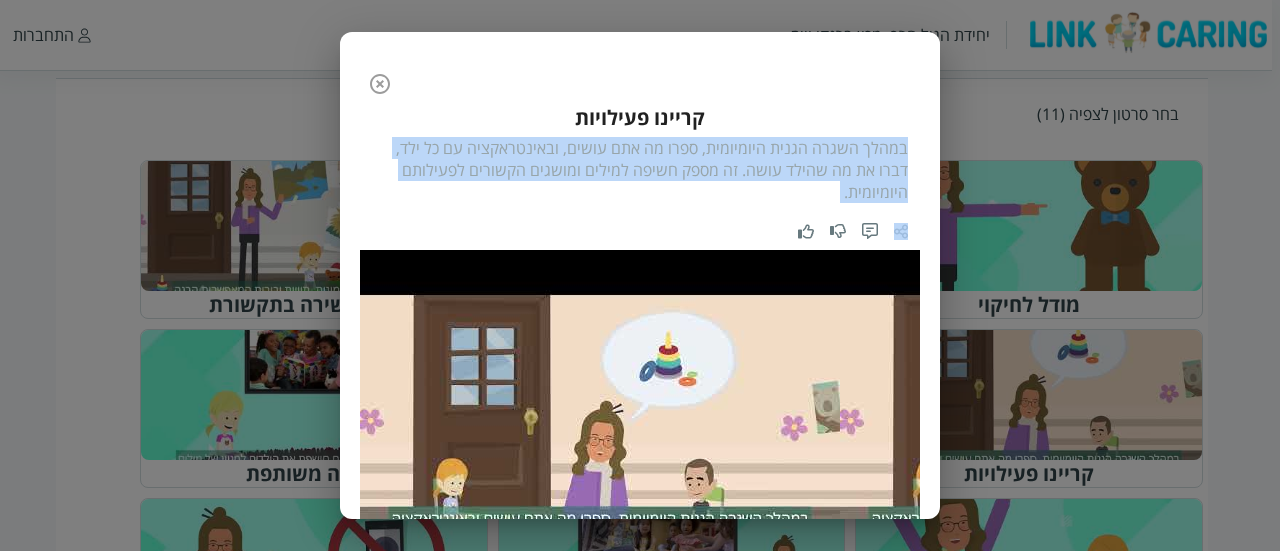 click on "במהלך השגרה הגנית היומיומית, ספרו מה אתם עושים, ובאינטראקציה עם כל ילד, דברו את מה שהילד עושה. זה מספק חשיפה למילים ומושגים הקשורים לפעילותם היומיומית." at bounding box center [640, 170] 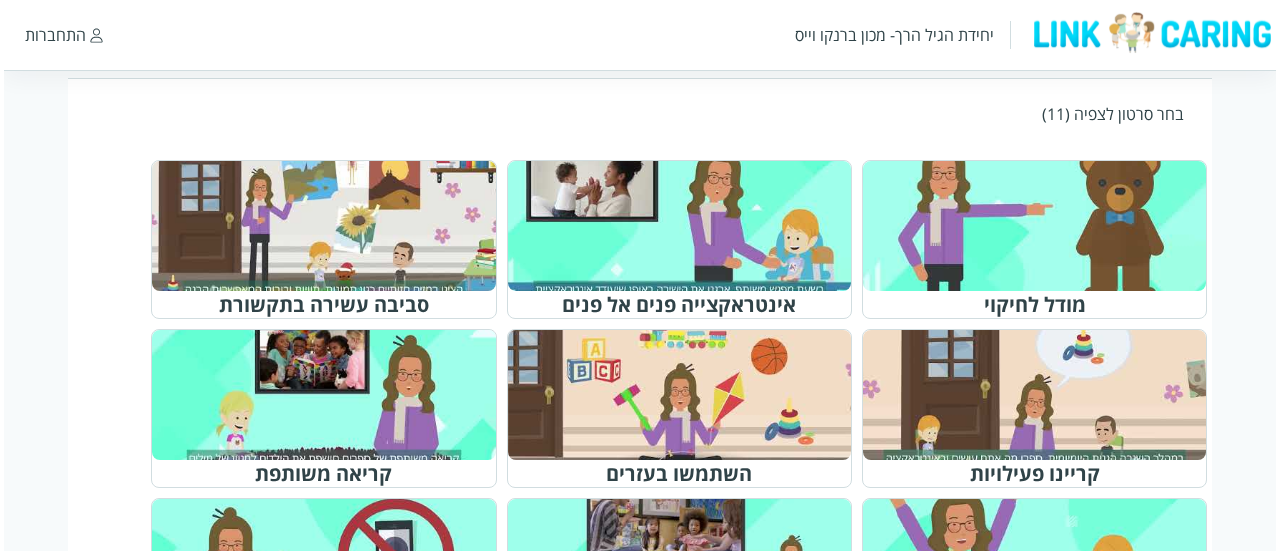 scroll, scrollTop: 800, scrollLeft: 0, axis: vertical 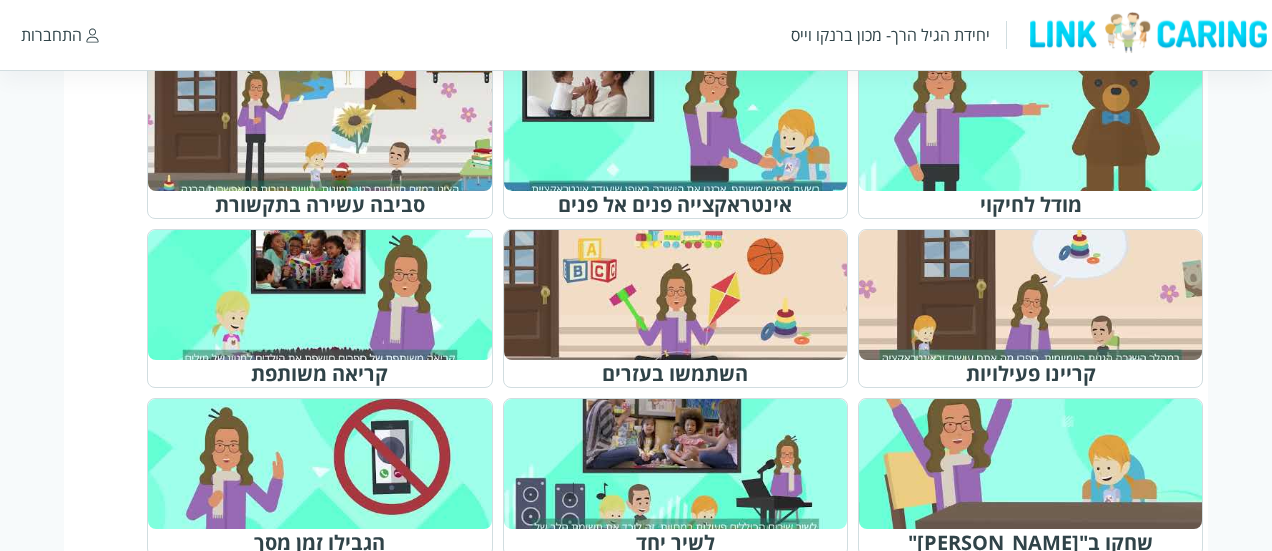 click at bounding box center (684, 295) 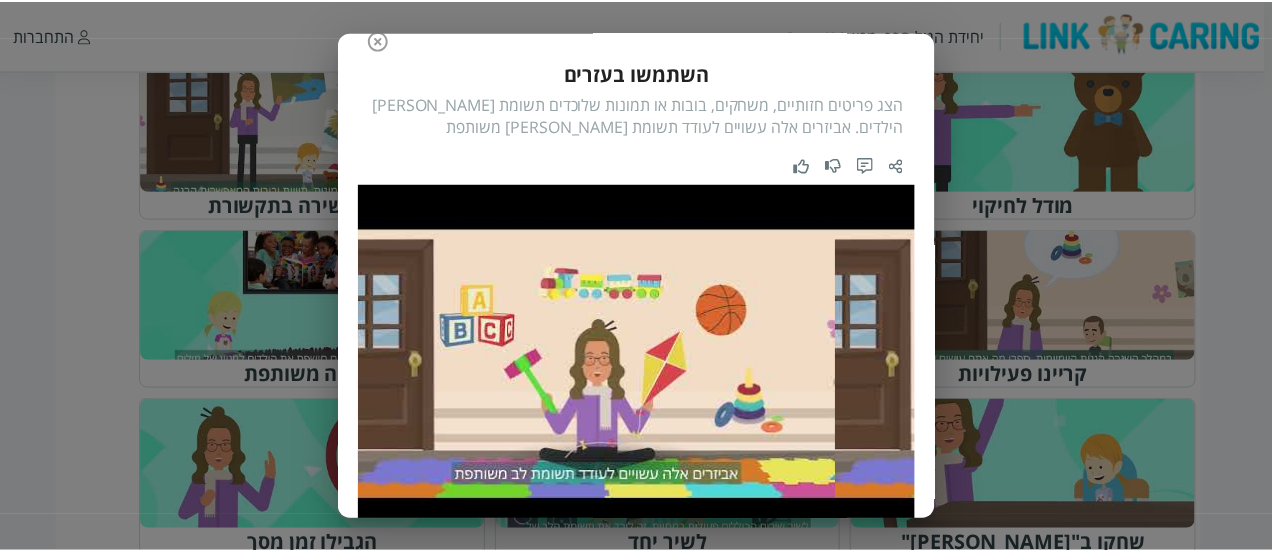 scroll, scrollTop: 0, scrollLeft: 0, axis: both 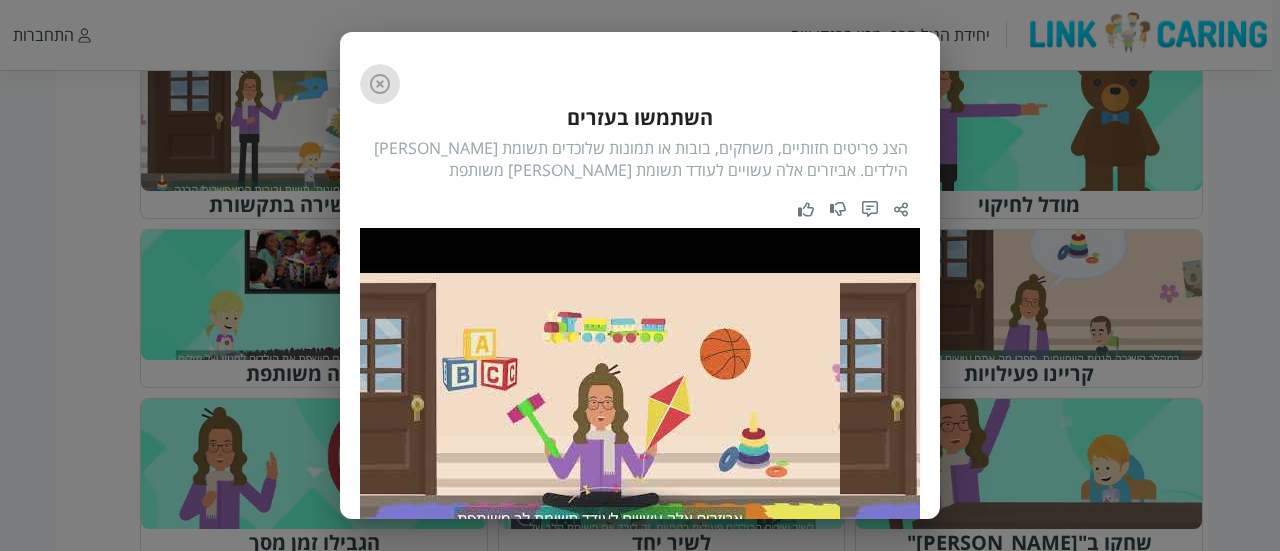 click at bounding box center (380, 84) 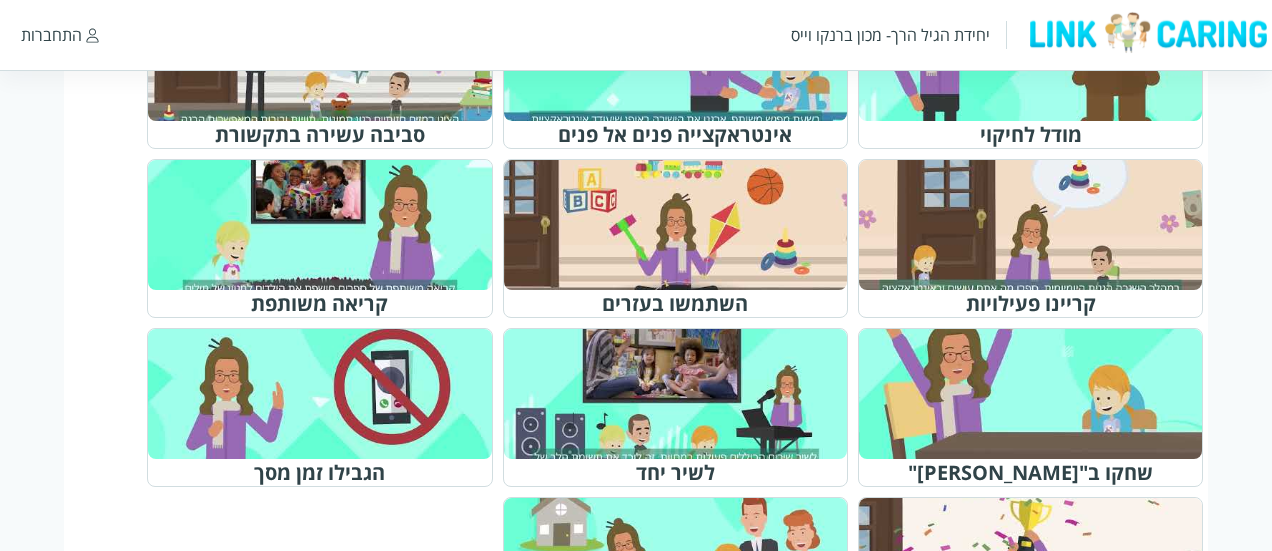 scroll, scrollTop: 900, scrollLeft: 0, axis: vertical 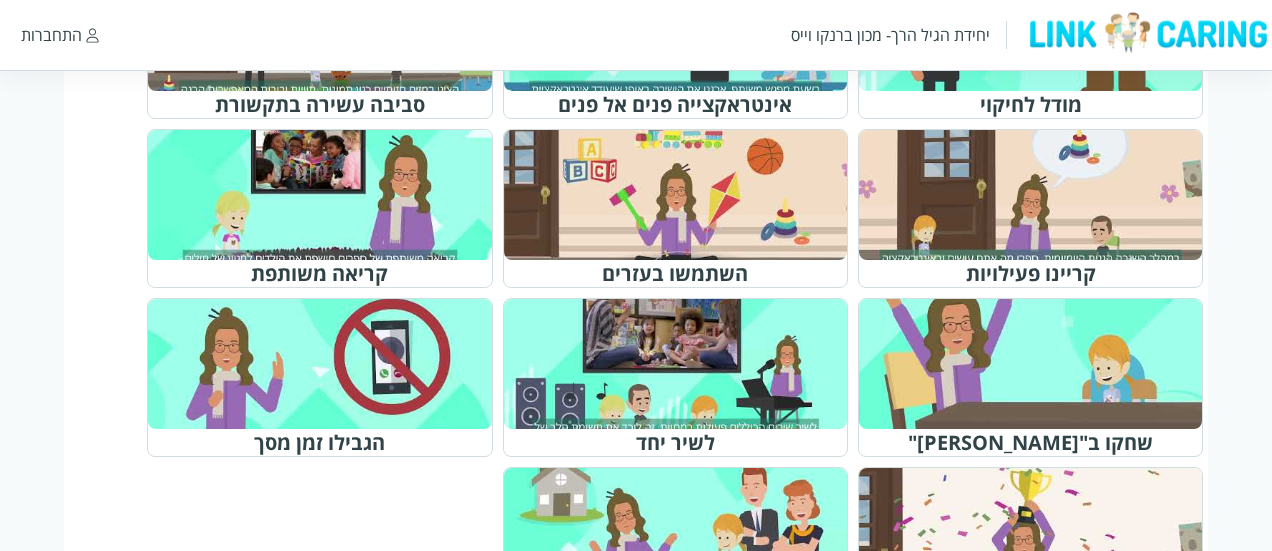 click at bounding box center [328, 195] 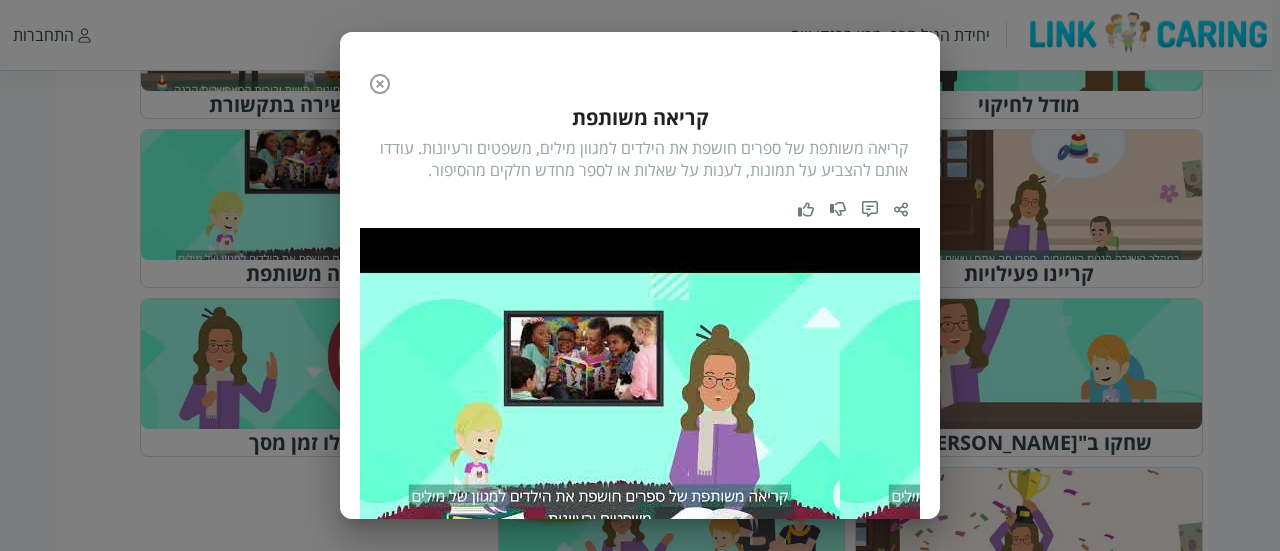 click 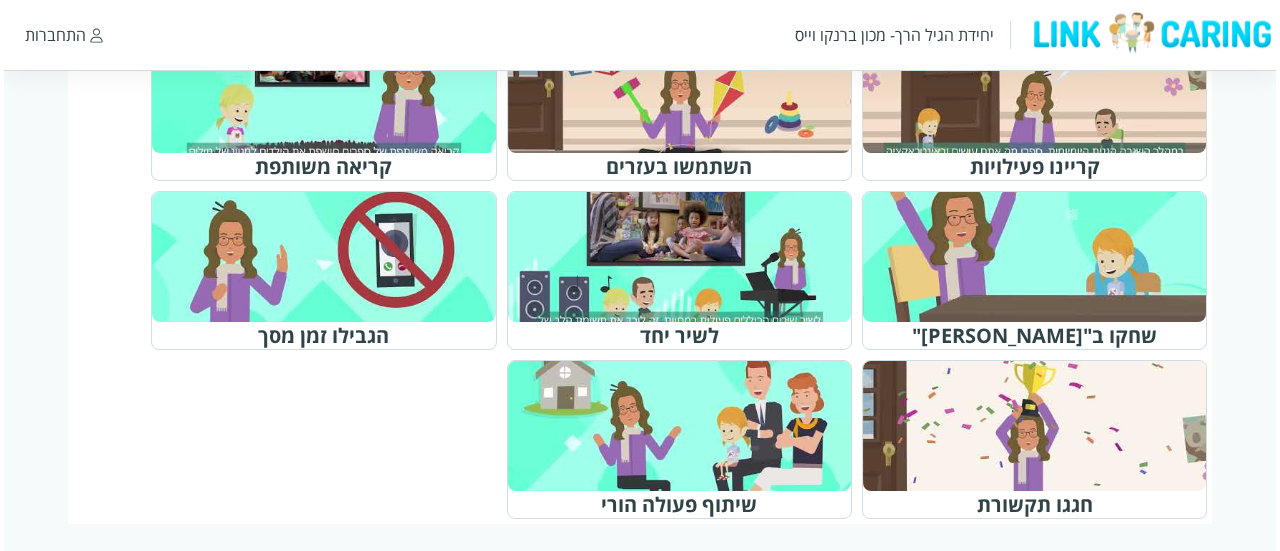 scroll, scrollTop: 1018, scrollLeft: 0, axis: vertical 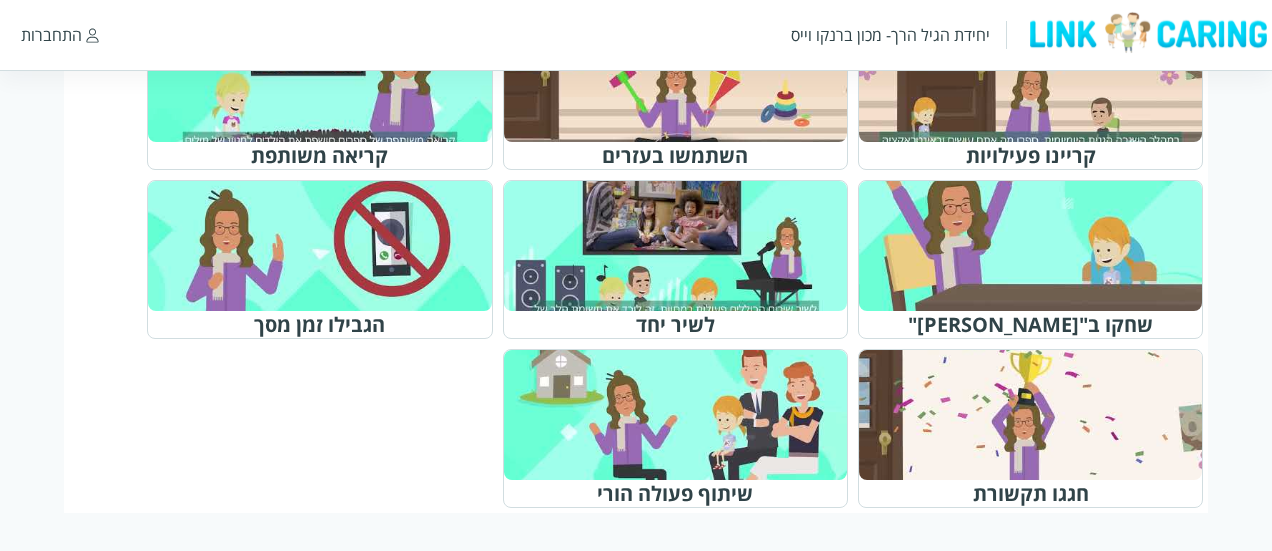 click at bounding box center (1039, 246) 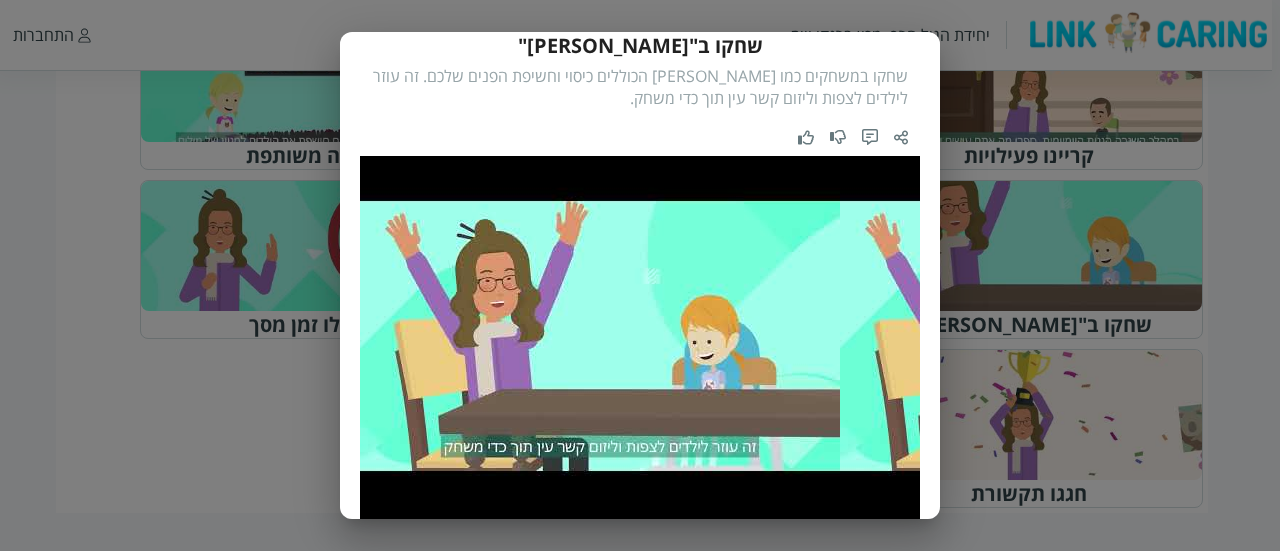 scroll, scrollTop: 0, scrollLeft: 0, axis: both 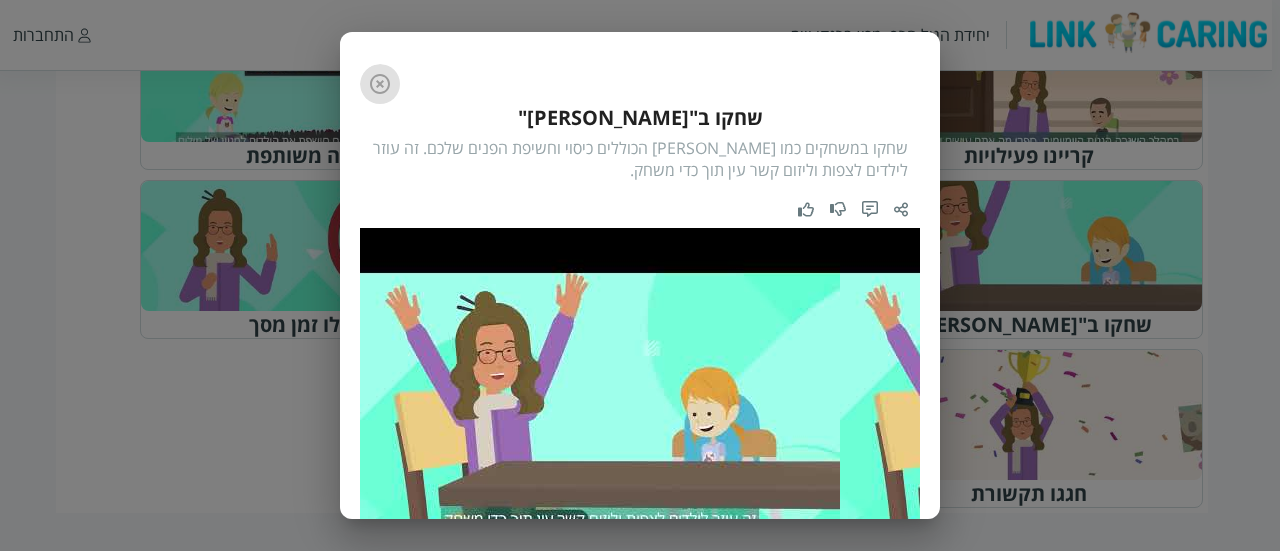 click 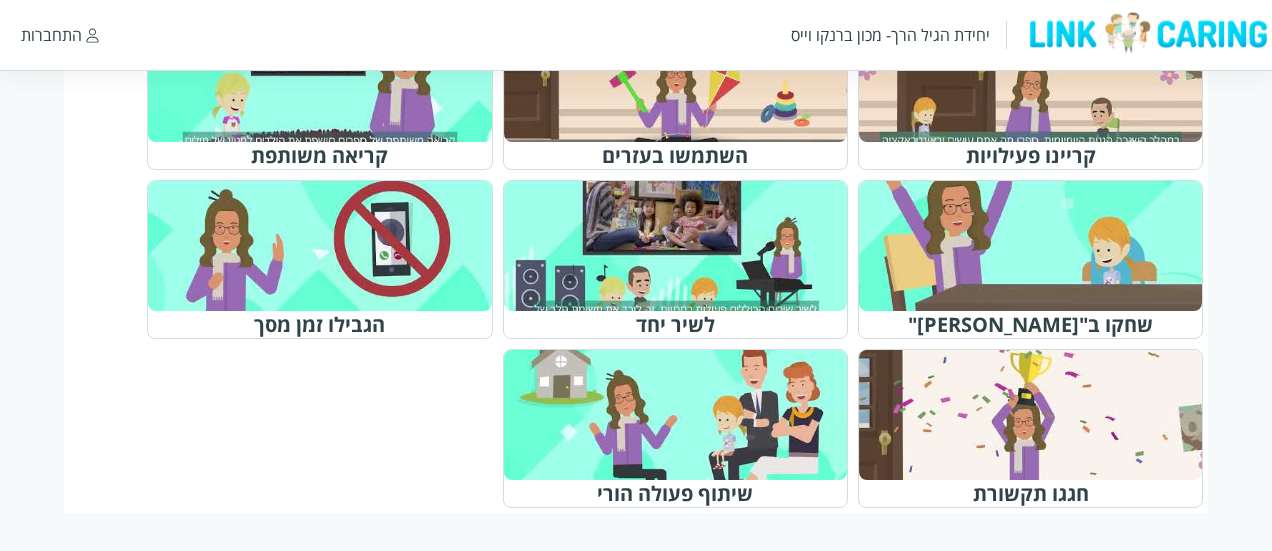click at bounding box center (684, 246) 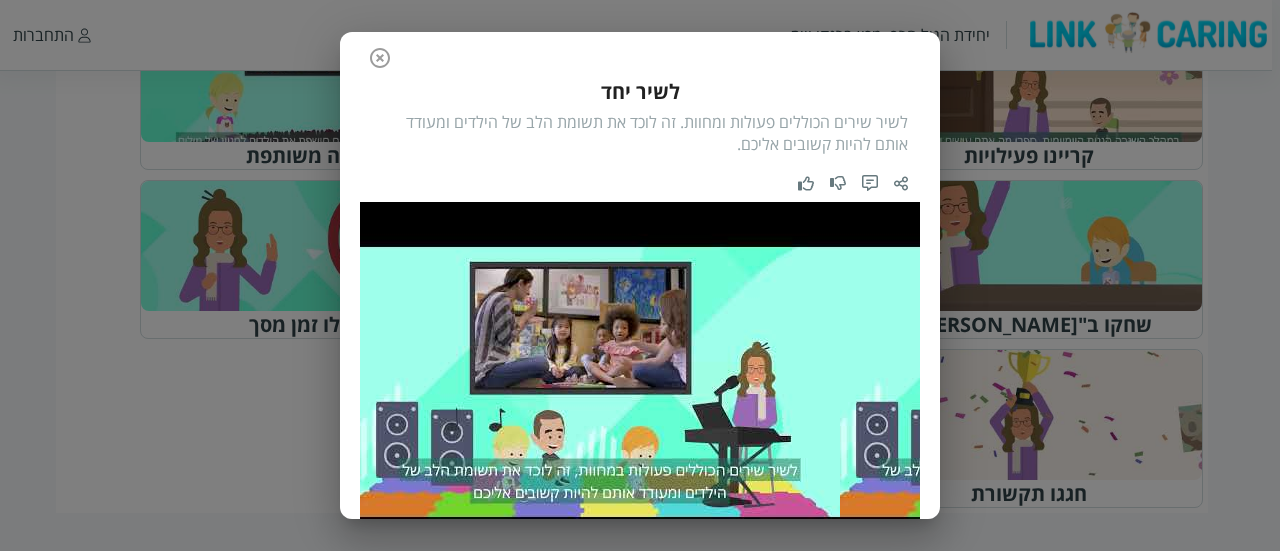 scroll, scrollTop: 0, scrollLeft: 0, axis: both 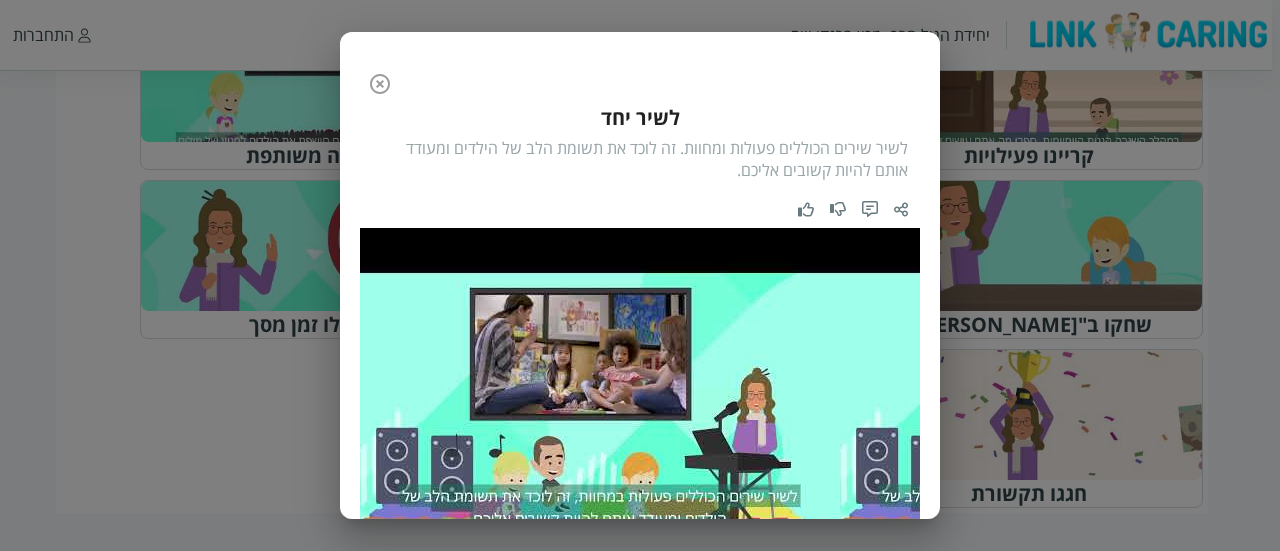 click 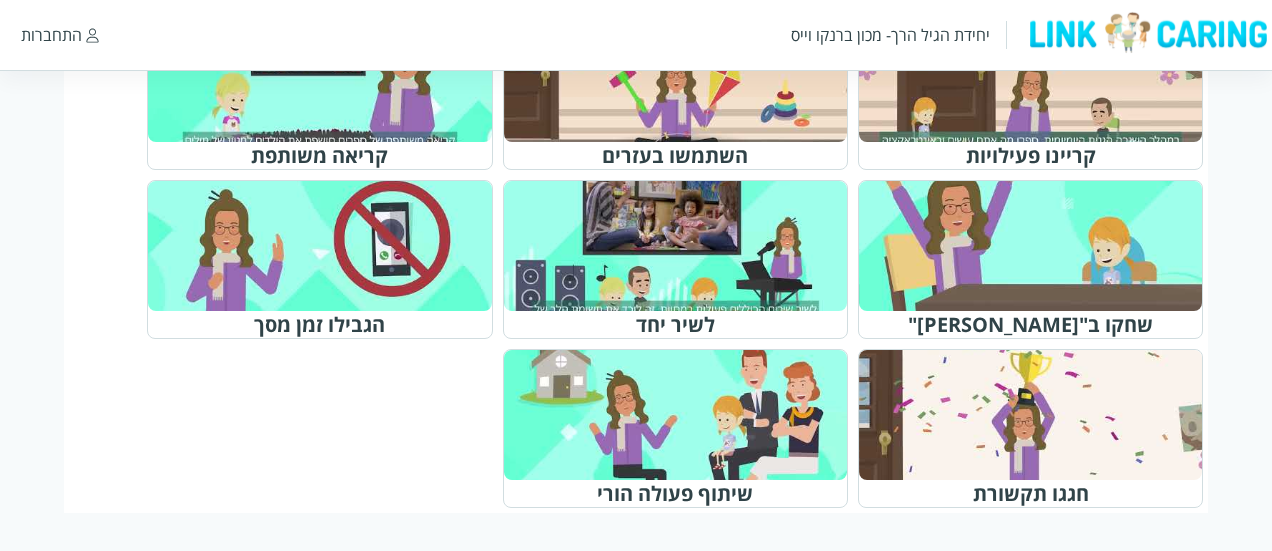 click at bounding box center [328, 246] 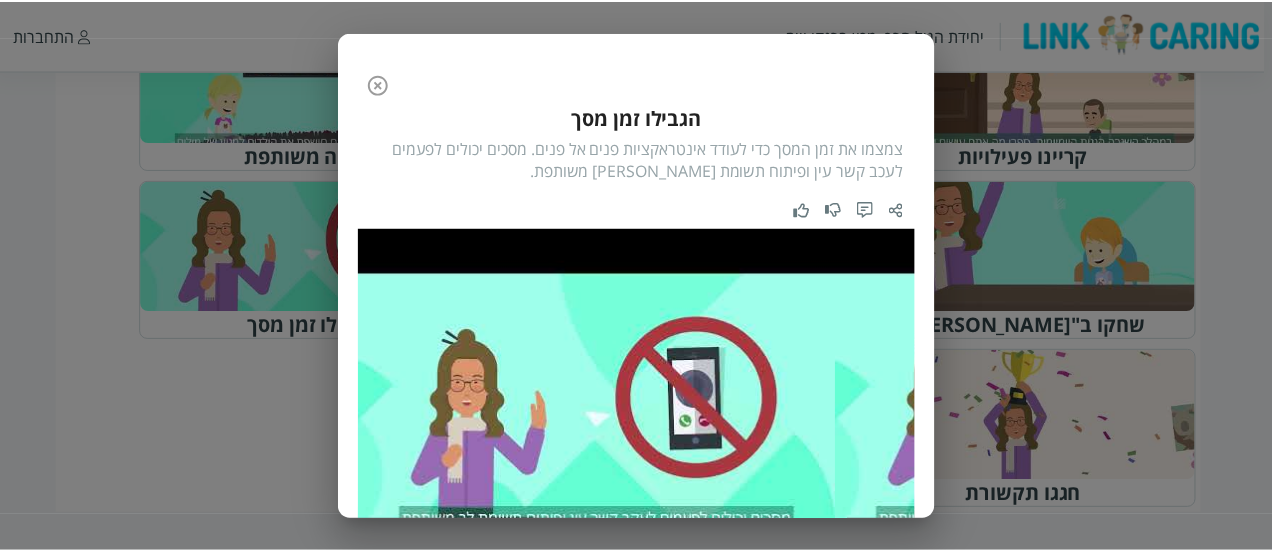 scroll, scrollTop: 100, scrollLeft: 0, axis: vertical 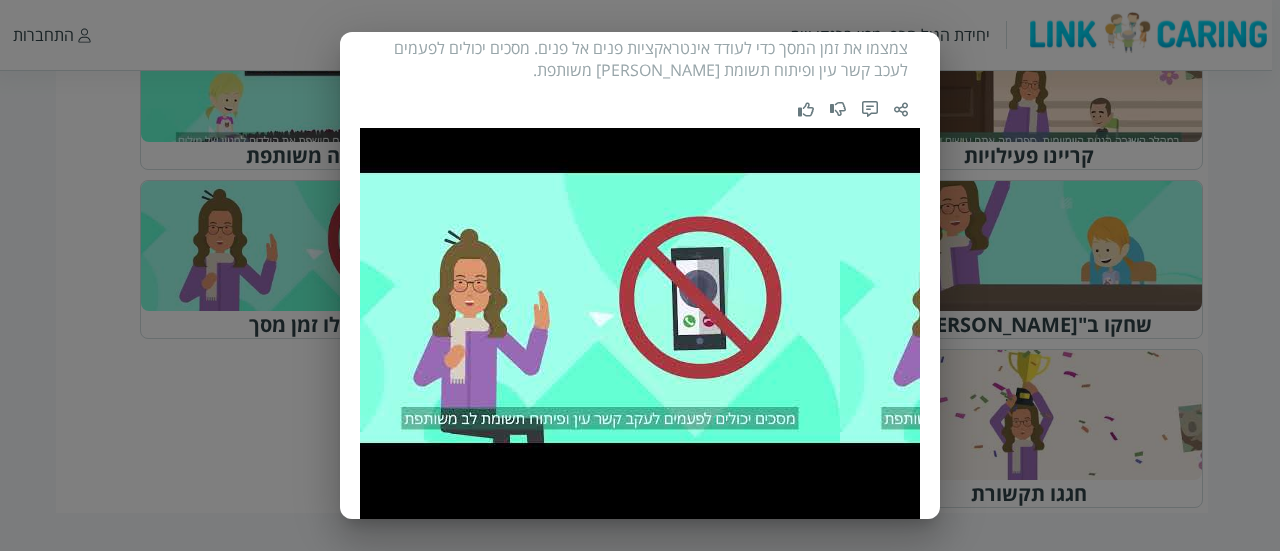 click on "הסרטון קודם 9 / 11 הסרטון הבא הגבילו זמן מסך  צמצמו את זמן המסך כדי לעודד אינטראקציות פנים אל פנים. מסכים יכולים לפעמים לעכב קשר עין ופיתוח תשומת [PERSON_NAME] משותפת." at bounding box center (640, 275) 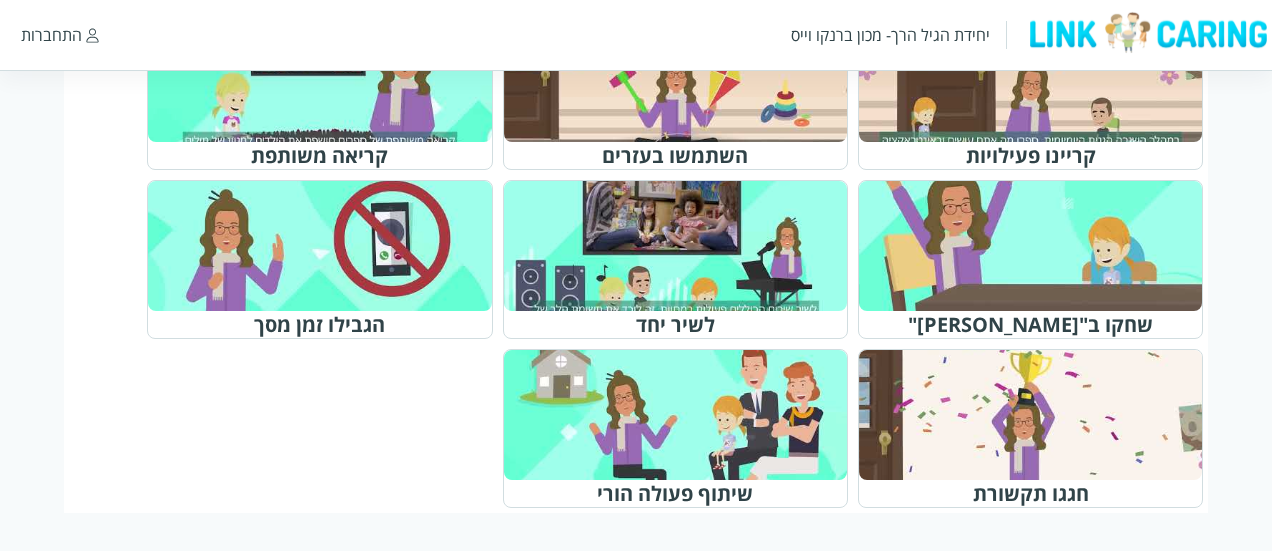click at bounding box center [1039, 415] 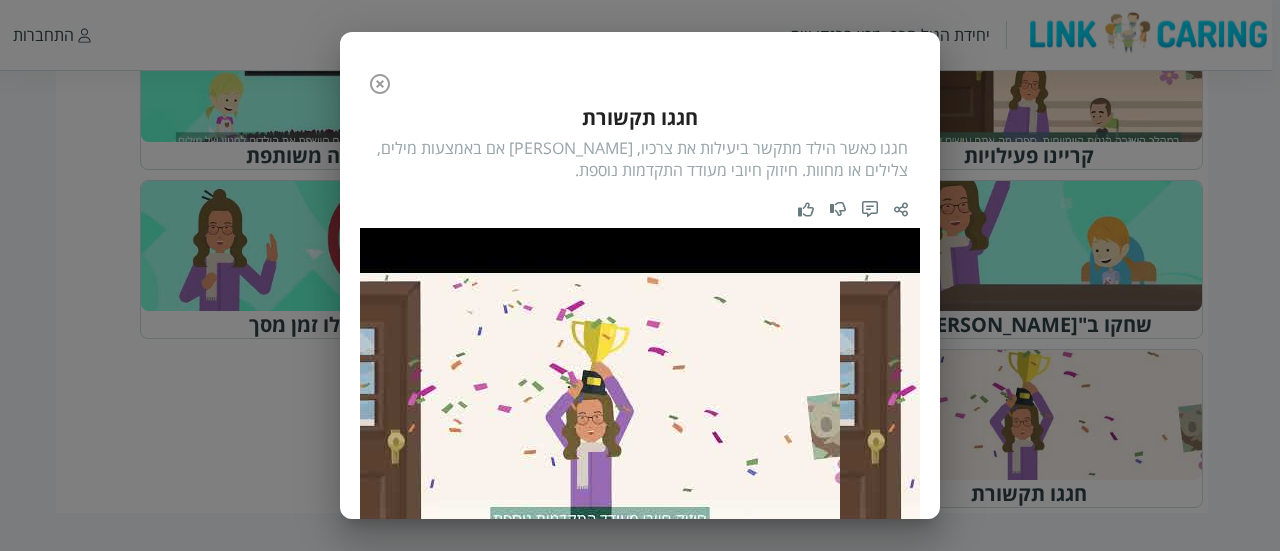 click 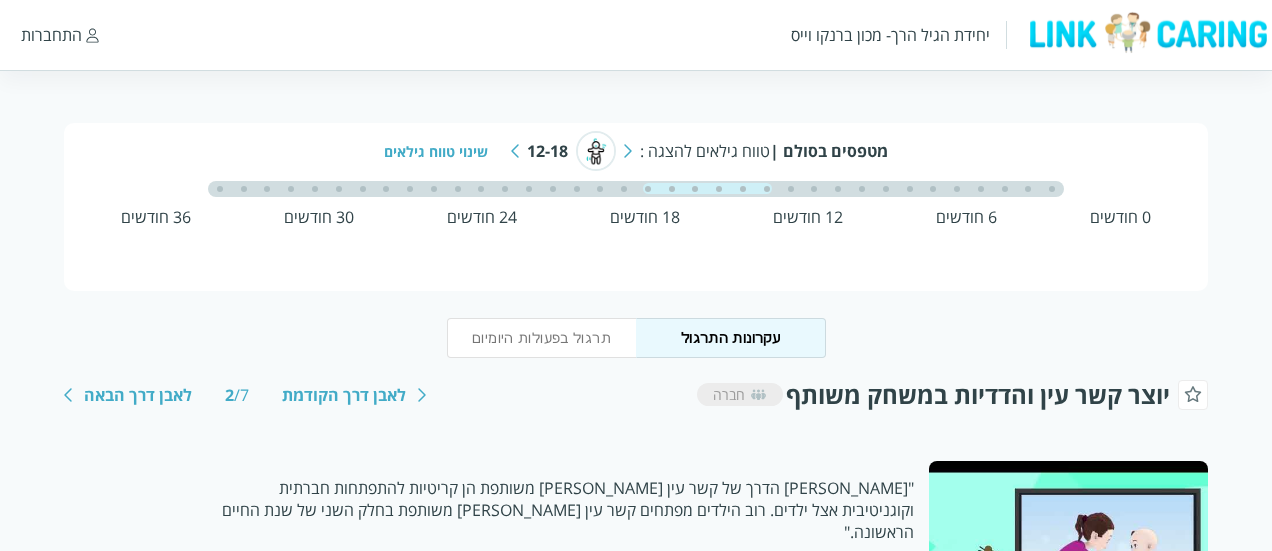 scroll, scrollTop: 0, scrollLeft: 0, axis: both 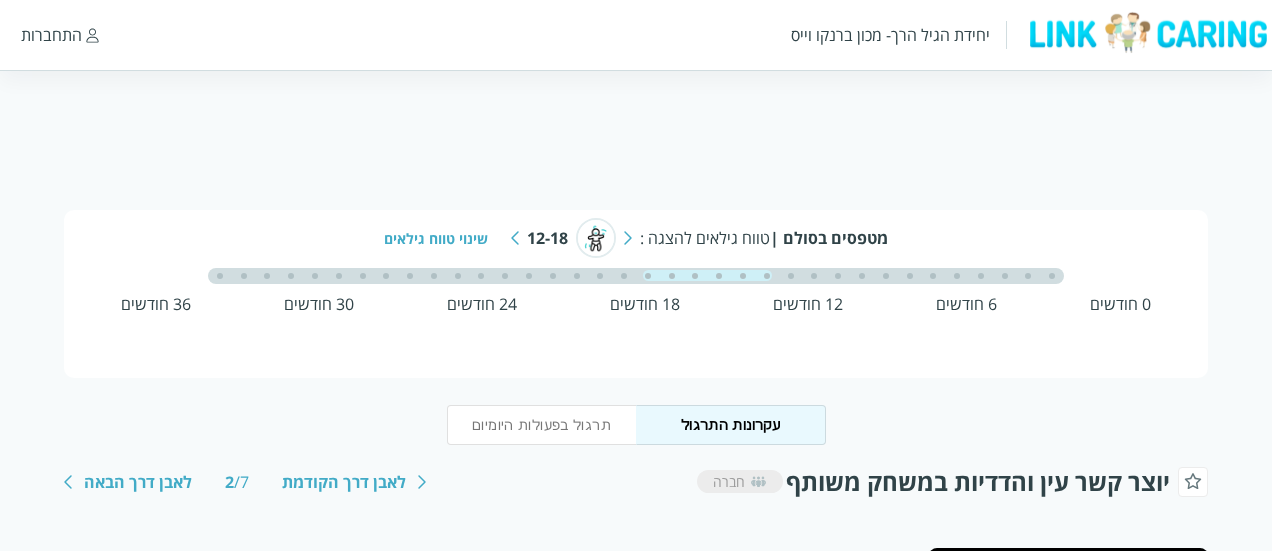 click on "לאבן דרך הבאה" at bounding box center [138, 482] 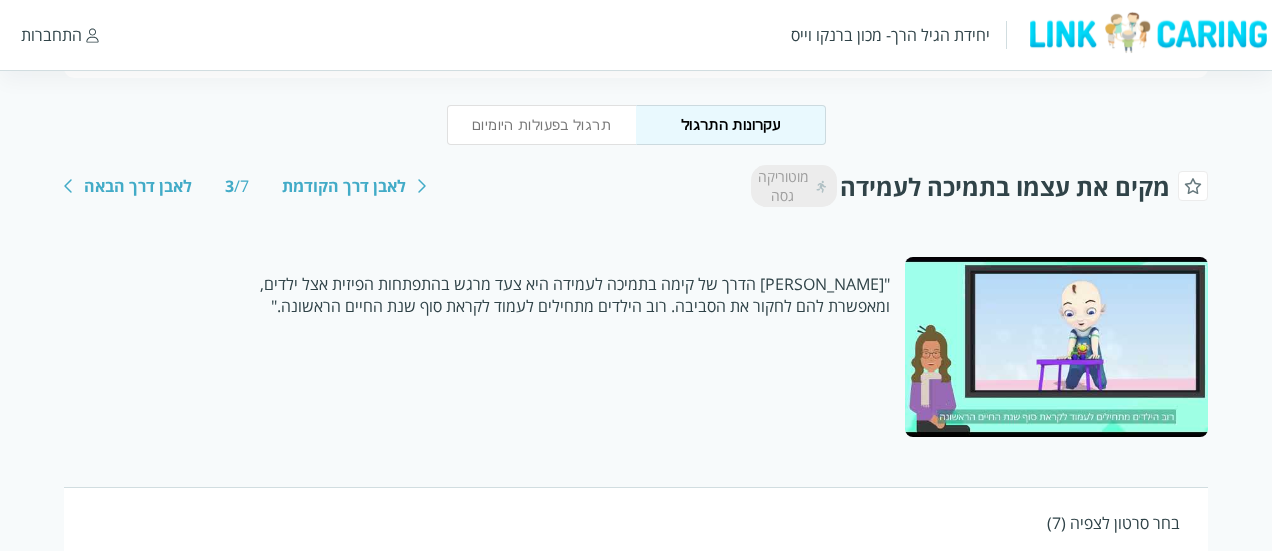 scroll, scrollTop: 400, scrollLeft: 0, axis: vertical 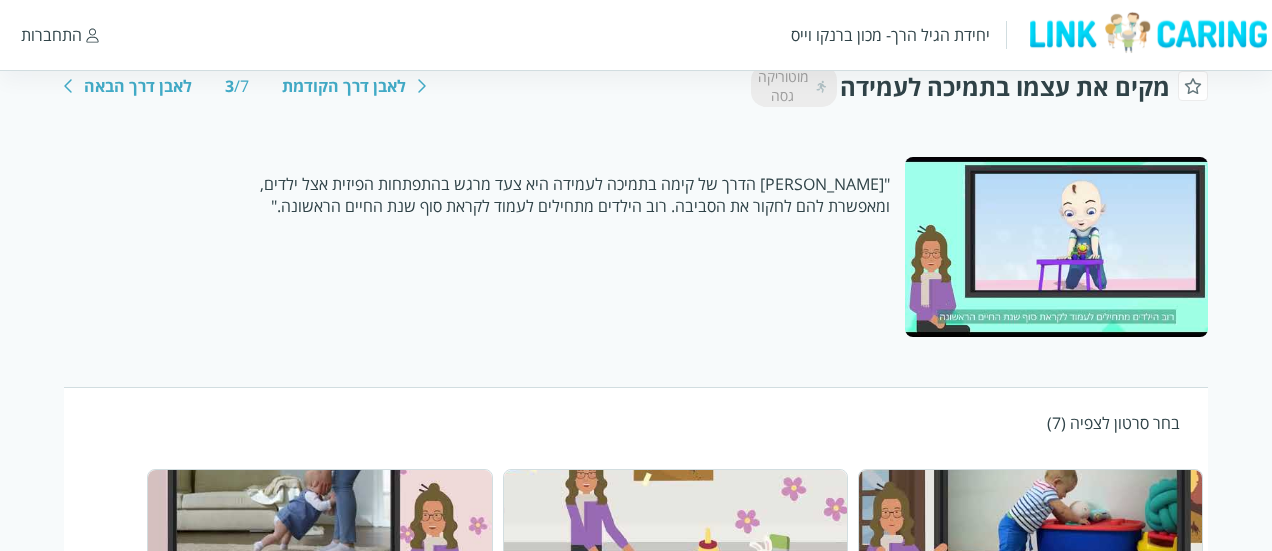 click at bounding box center [1057, 247] 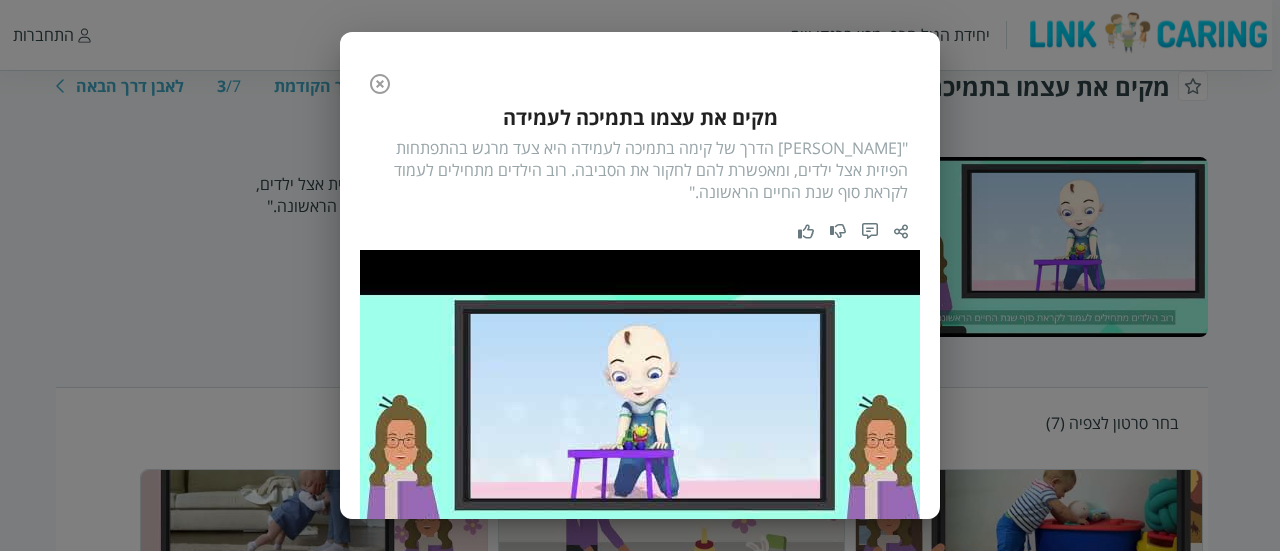 click 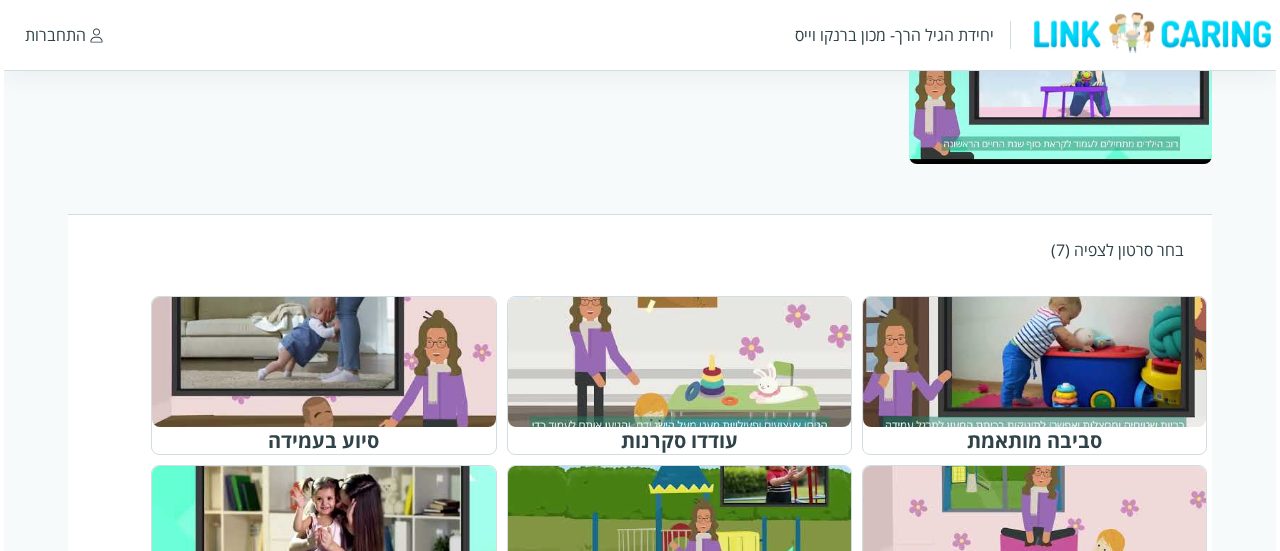 scroll, scrollTop: 600, scrollLeft: 0, axis: vertical 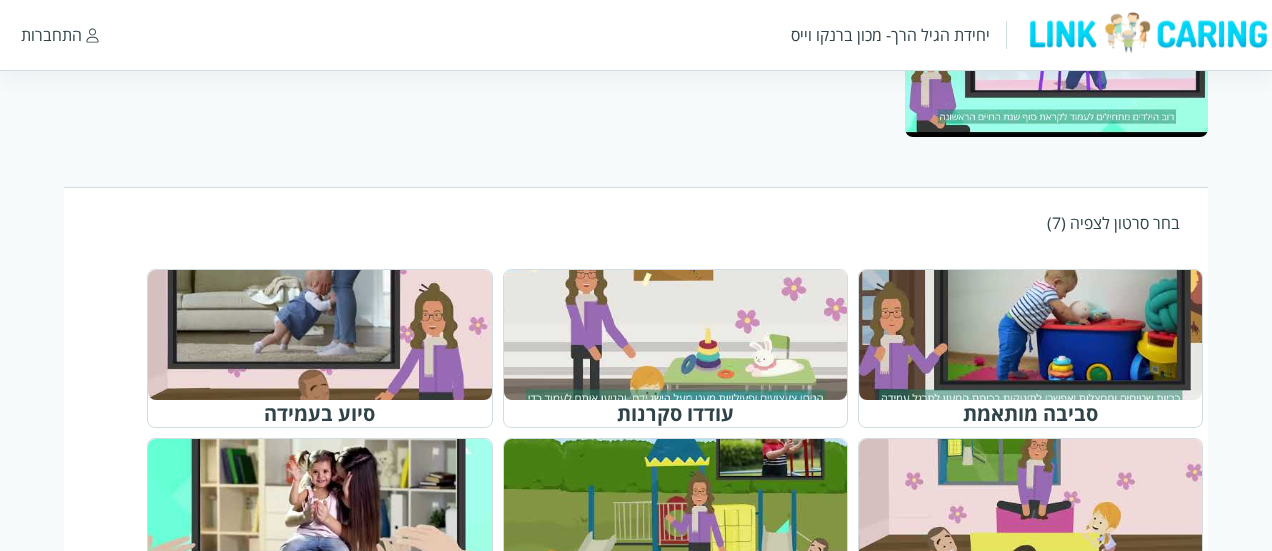 click at bounding box center [1039, 335] 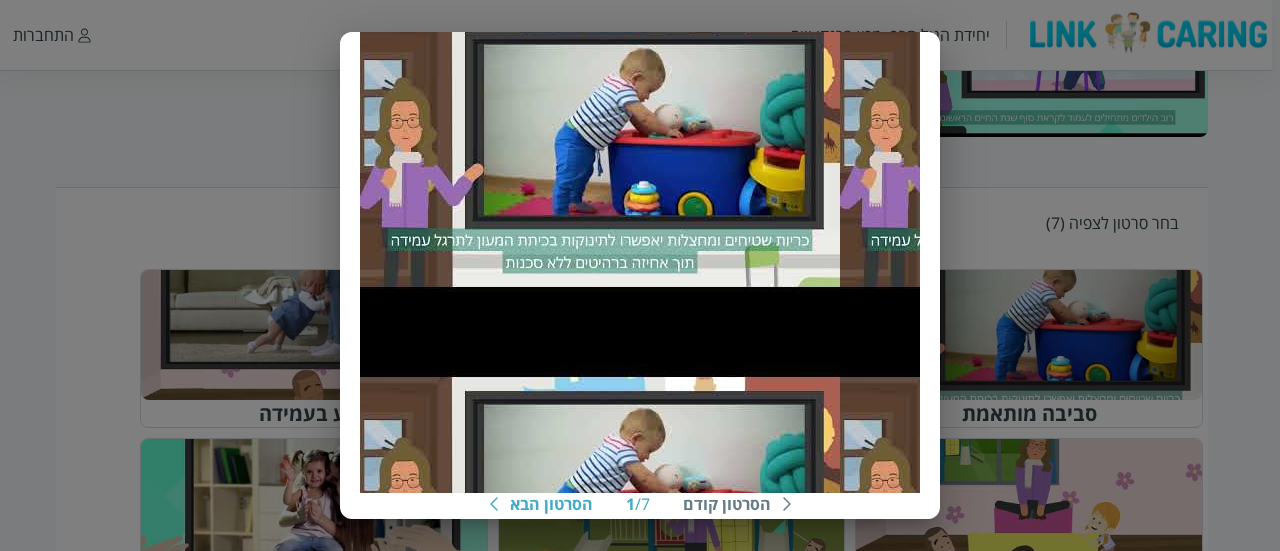 scroll, scrollTop: 0, scrollLeft: 0, axis: both 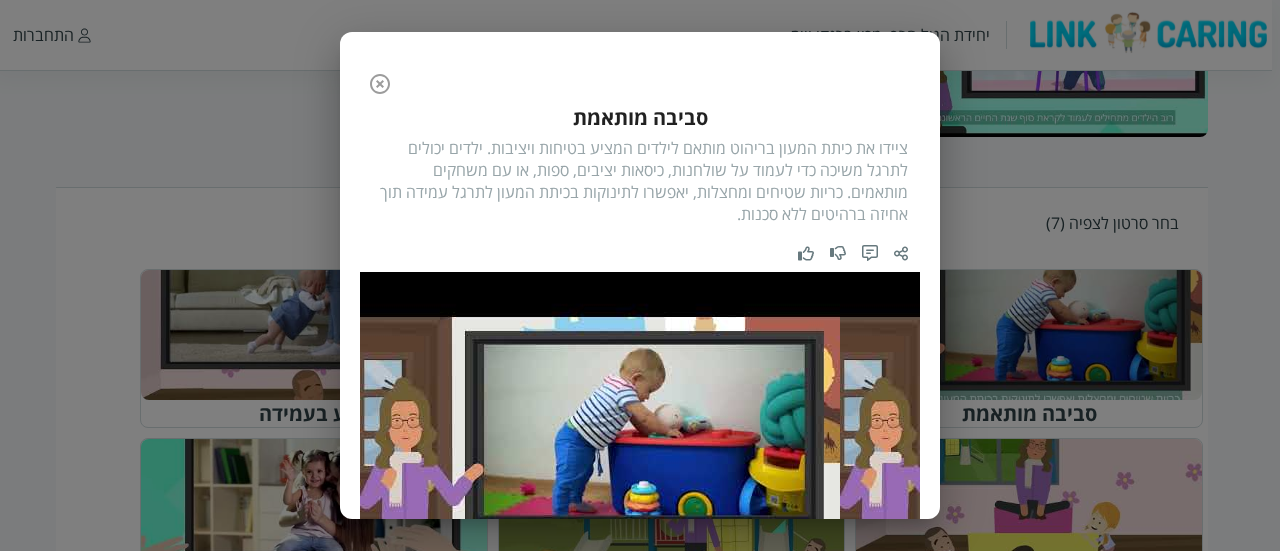 click on "ציידו את כיתת המעון בריהוט מותאם לילדים המציע בטיחות ויציבות. ילדים יכולים לתרגל משיכה כדי לעמוד על שולחנות, כיסאות יציבים, ספות, או עם משחקים מותאמים. כריות שטיחים ומחצלות, יאפשרו לתינוקות בכיתת המעון לתרגל עמידה תוך אחיזה ברהיטים ללא סכנות." at bounding box center [640, 181] 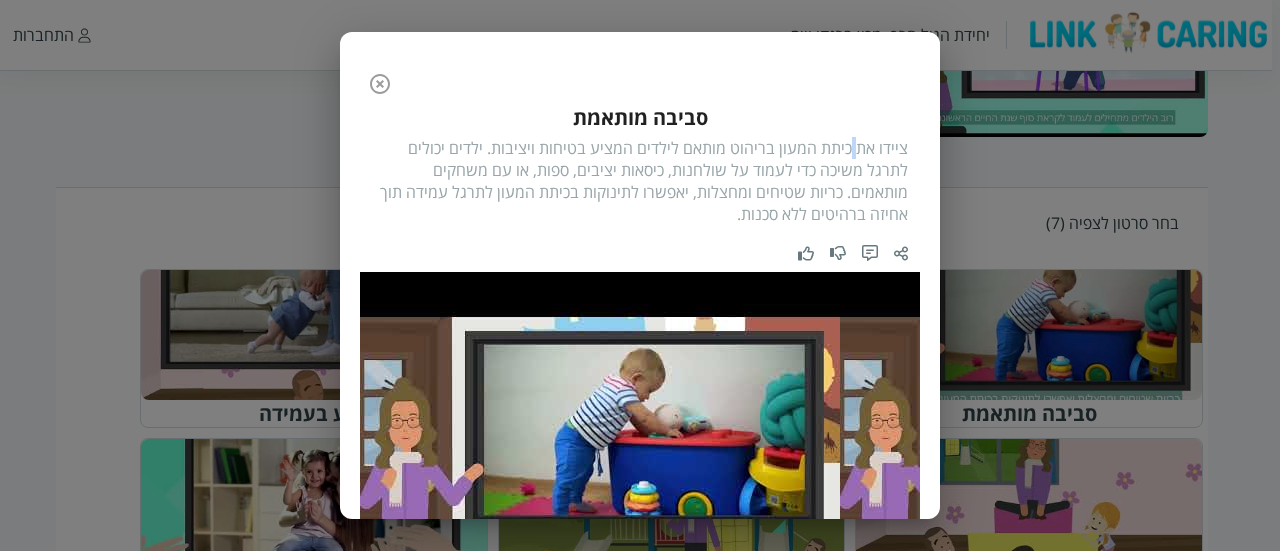 click on "ציידו את כיתת המעון בריהוט מותאם לילדים המציע בטיחות ויציבות. ילדים יכולים לתרגל משיכה כדי לעמוד על שולחנות, כיסאות יציבים, ספות, או עם משחקים מותאמים. כריות שטיחים ומחצלות, יאפשרו לתינוקות בכיתת המעון לתרגל עמידה תוך אחיזה ברהיטים ללא סכנות." at bounding box center (640, 181) 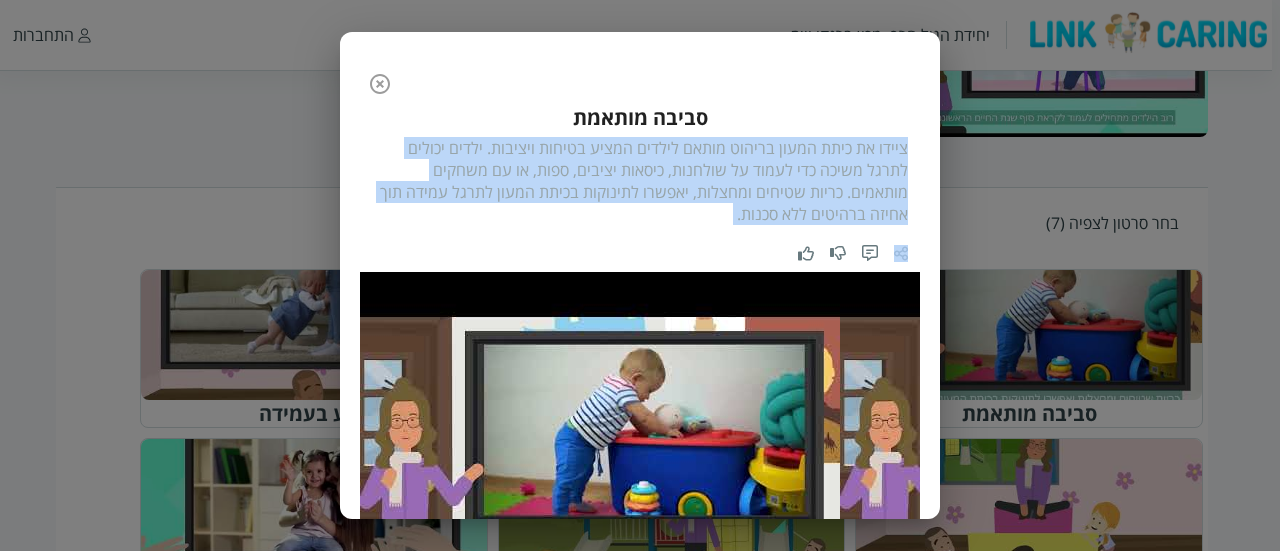 click on "ציידו את כיתת המעון בריהוט מותאם לילדים המציע בטיחות ויציבות. ילדים יכולים לתרגל משיכה כדי לעמוד על שולחנות, כיסאות יציבים, ספות, או עם משחקים מותאמים. כריות שטיחים ומחצלות, יאפשרו לתינוקות בכיתת המעון לתרגל עמידה תוך אחיזה ברהיטים ללא סכנות." at bounding box center (640, 181) 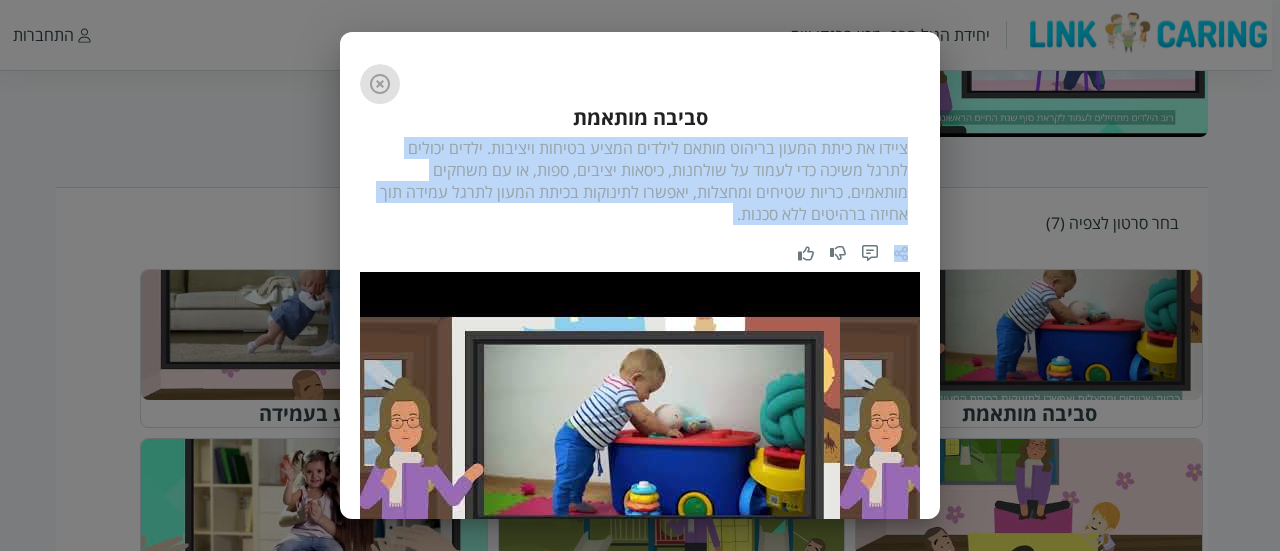 click 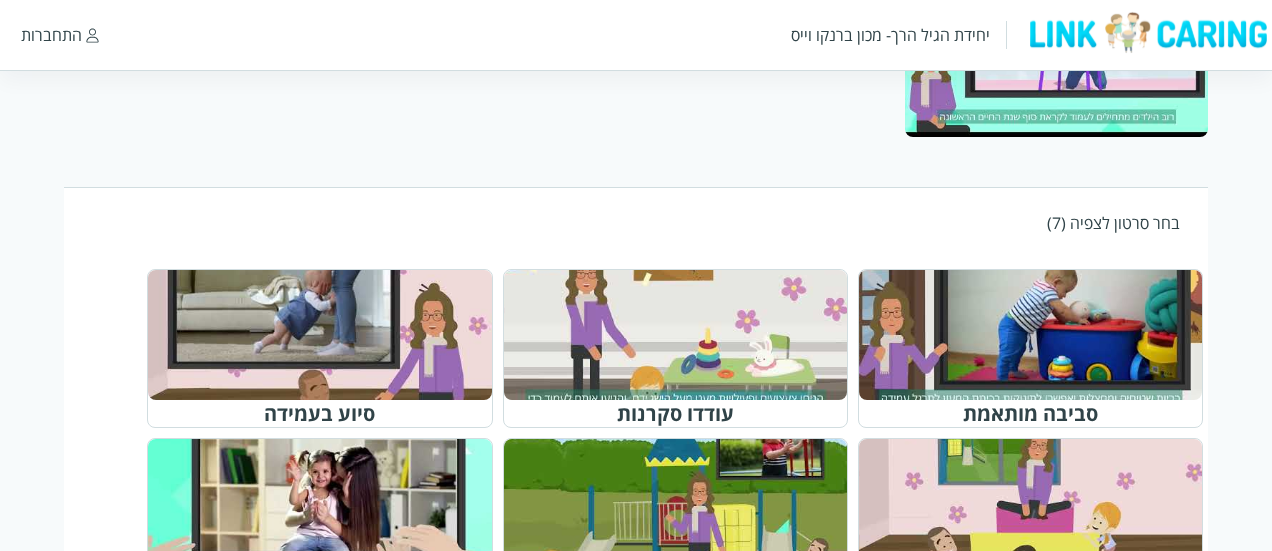 click at bounding box center (684, 335) 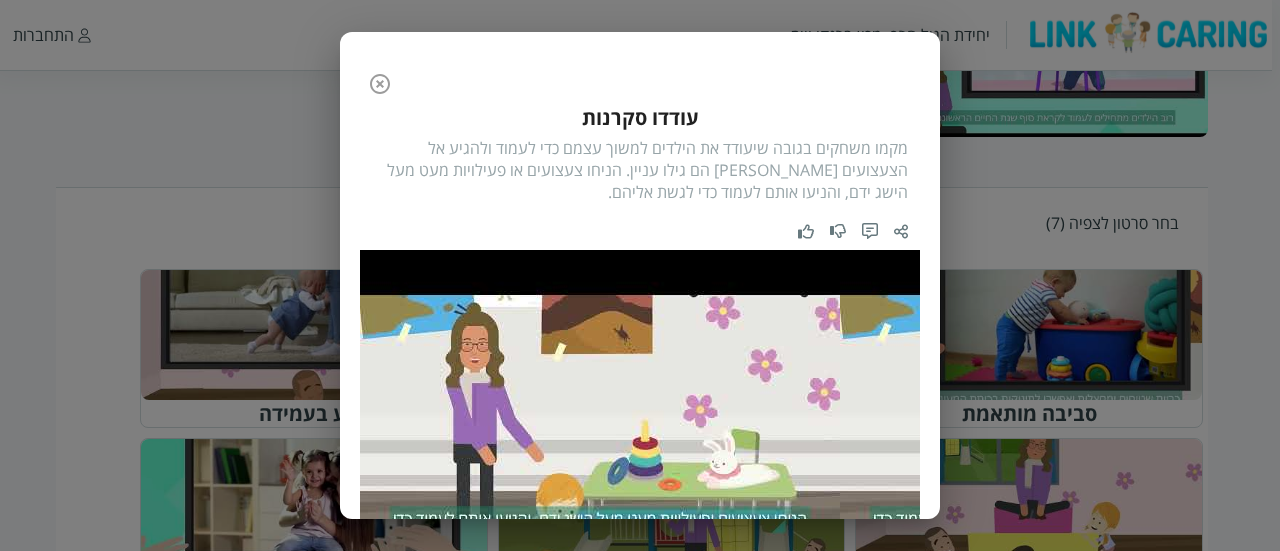 scroll, scrollTop: 200, scrollLeft: 0, axis: vertical 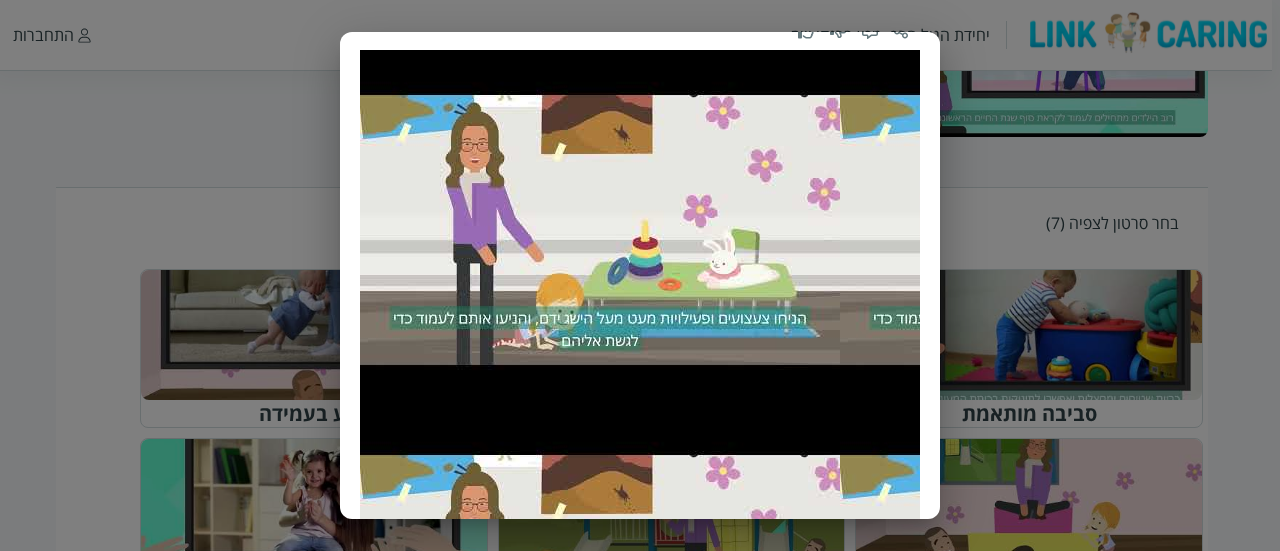 click on "הסרטון קודם 2 / 7 הסרטון הבא עודדו סקרנות  מקמו משחקים בגובה שיעודד את הילדים למשוך עצמם כדי לעמוד ולהגיע אל הצעצועים [PERSON_NAME] הם גילו עניין. הניחו צעצועים או פעילויות מעט מעל הישג ידם, והניעו אותם לעמוד כדי לגשת אליהם." at bounding box center [640, 275] 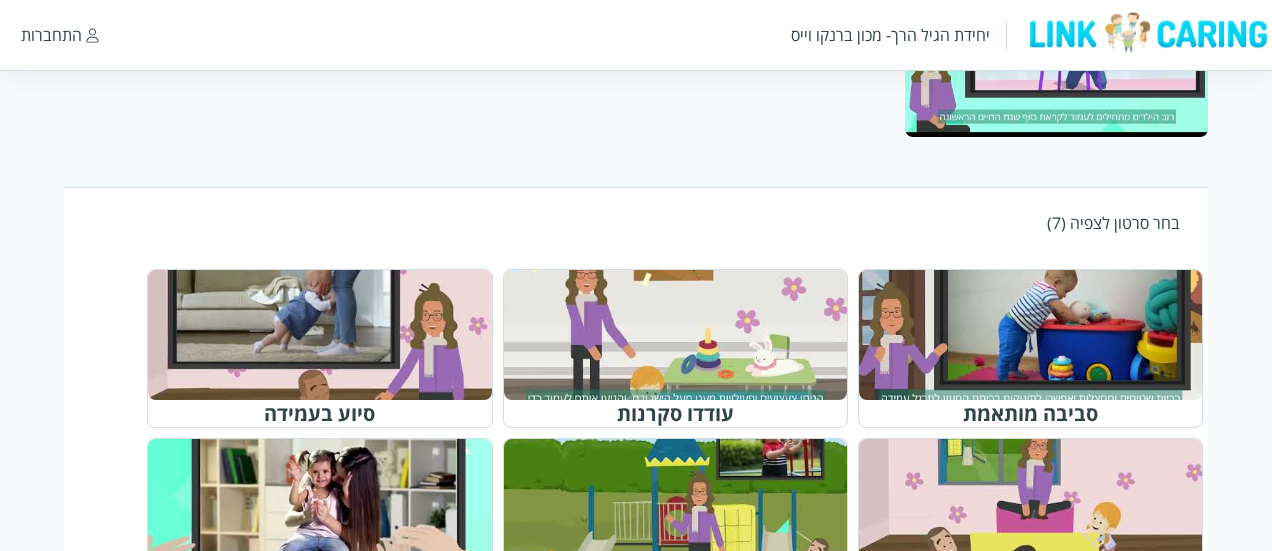click at bounding box center [328, 335] 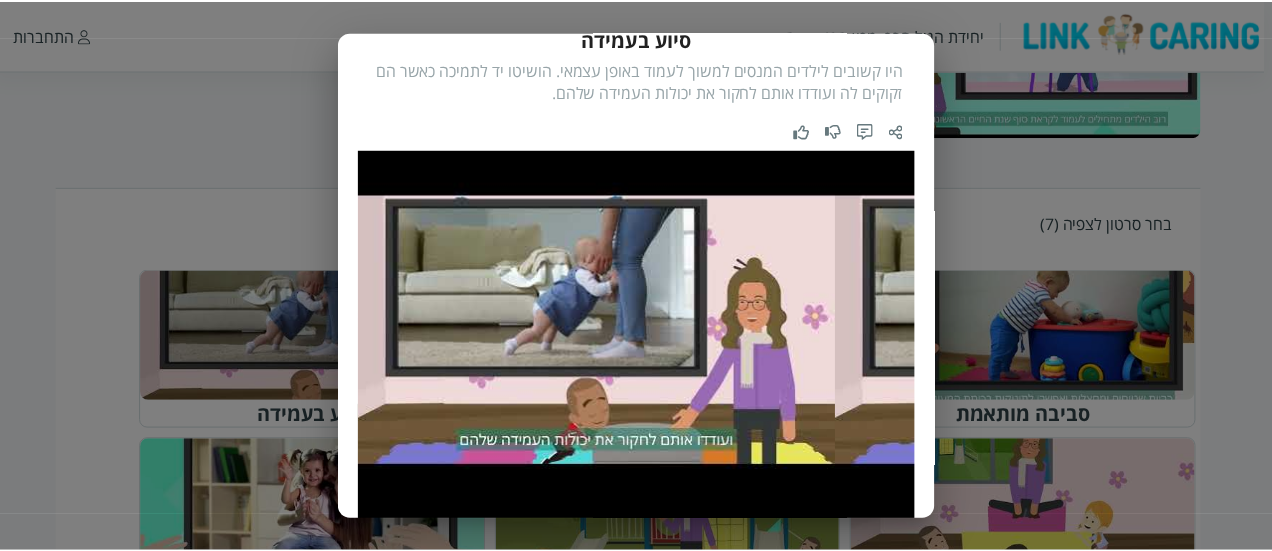 scroll, scrollTop: 100, scrollLeft: 0, axis: vertical 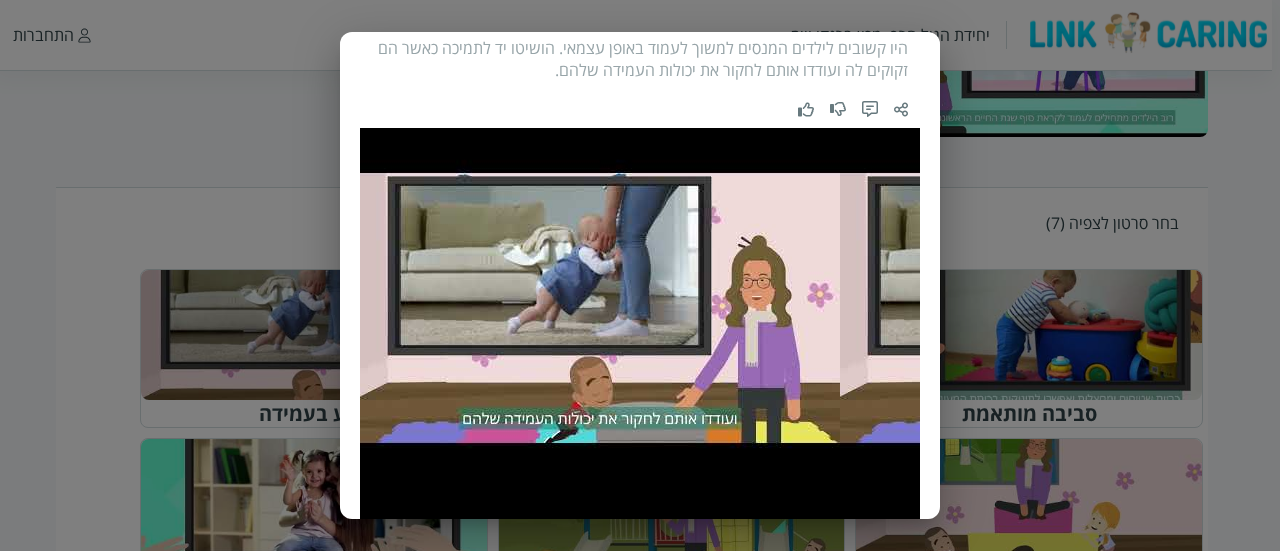 click on "הסרטון קודם 3 / 7 הסרטון הבא סיוע בעמידה  היו קשובים לילדים המנסים למשוך לעמוד באופן עצמאי. הושיטו יד לתמיכה כאשר הם זקוקים לה ועודדו אותם לחקור את יכולות העמידה שלהם." at bounding box center [640, 275] 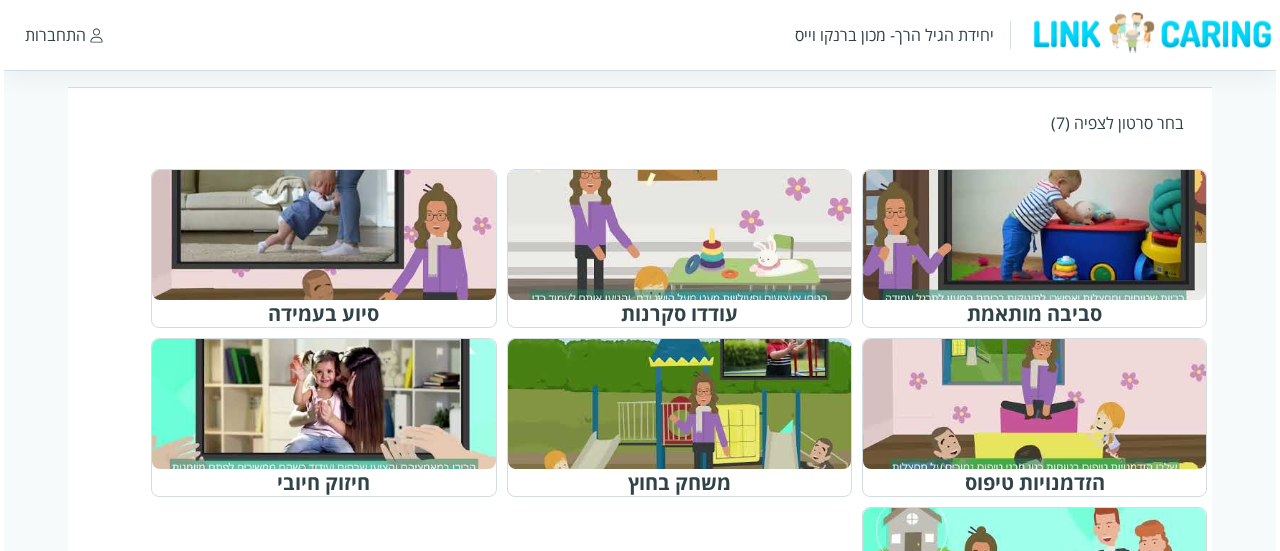 scroll, scrollTop: 800, scrollLeft: 0, axis: vertical 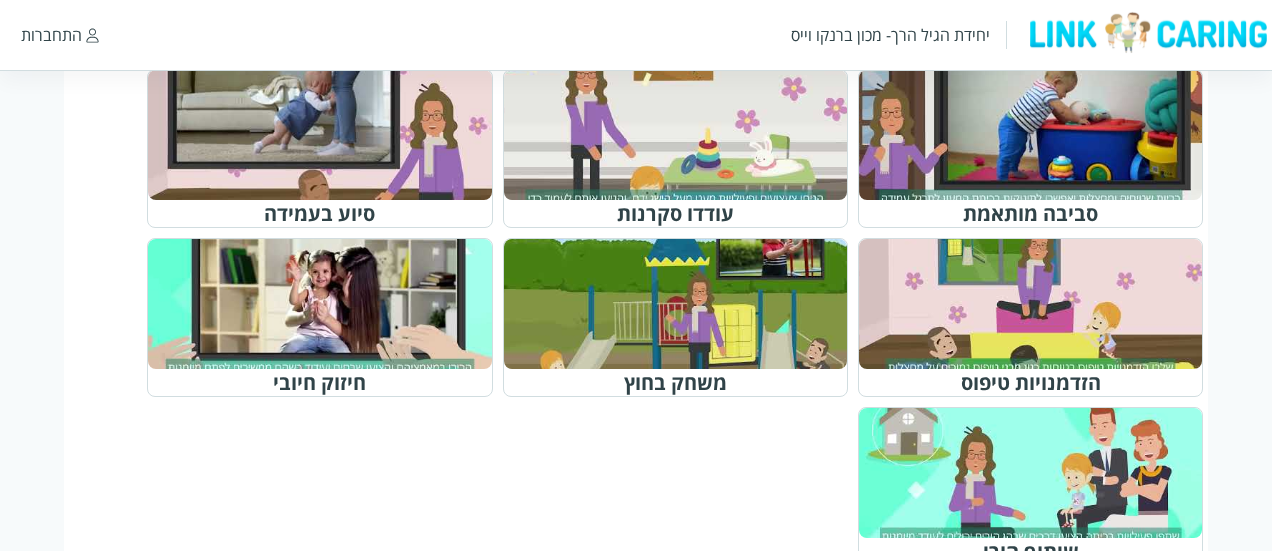 click at bounding box center (1039, 304) 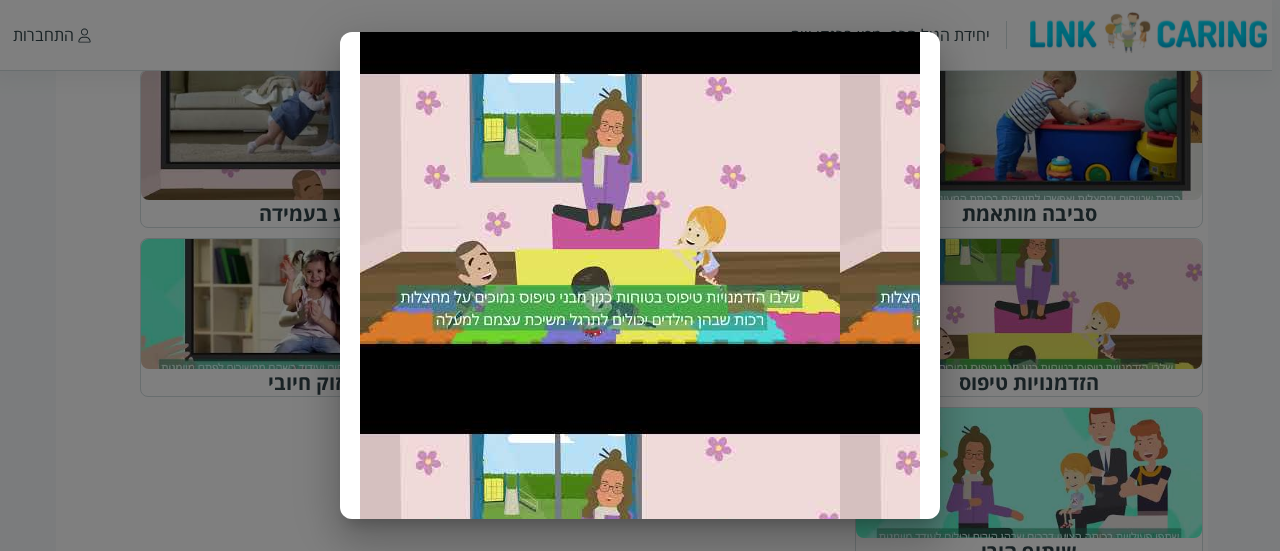 scroll, scrollTop: 172, scrollLeft: 0, axis: vertical 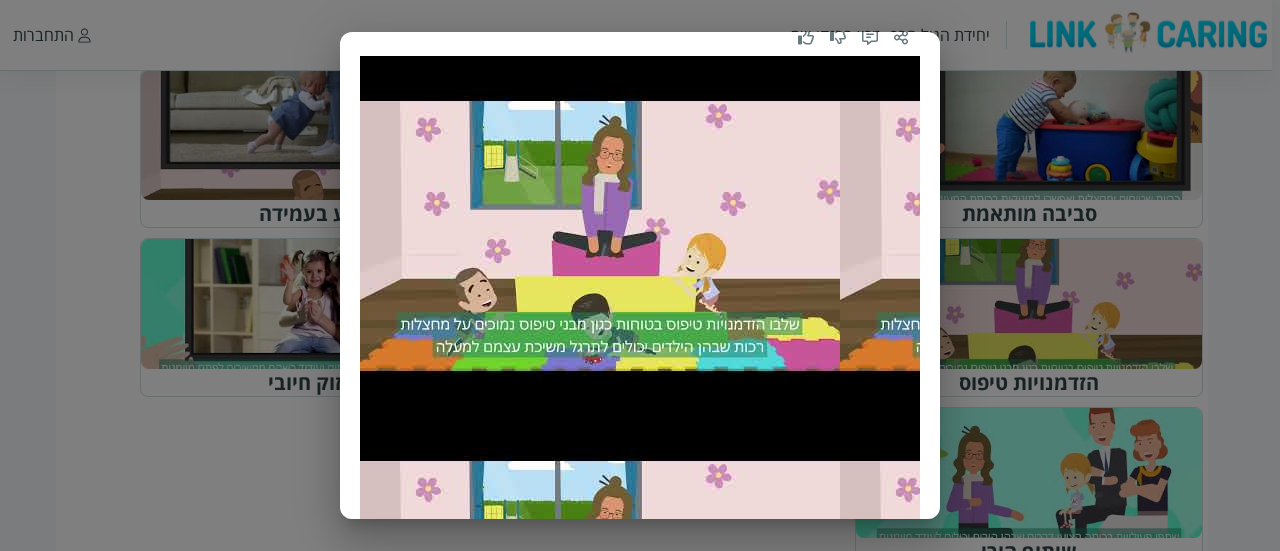 click on "הסרטון קודם 4 / 7 הסרטון הבא הזדמנויות טיפוס  שלבו הזדמנויות טיפוס בטוחות, כגון מבני טיפוס נמוכים על מחצלות רכות, שבהן הילדים יכולים לתרגל משיכת עצמם למעלה" at bounding box center (640, 275) 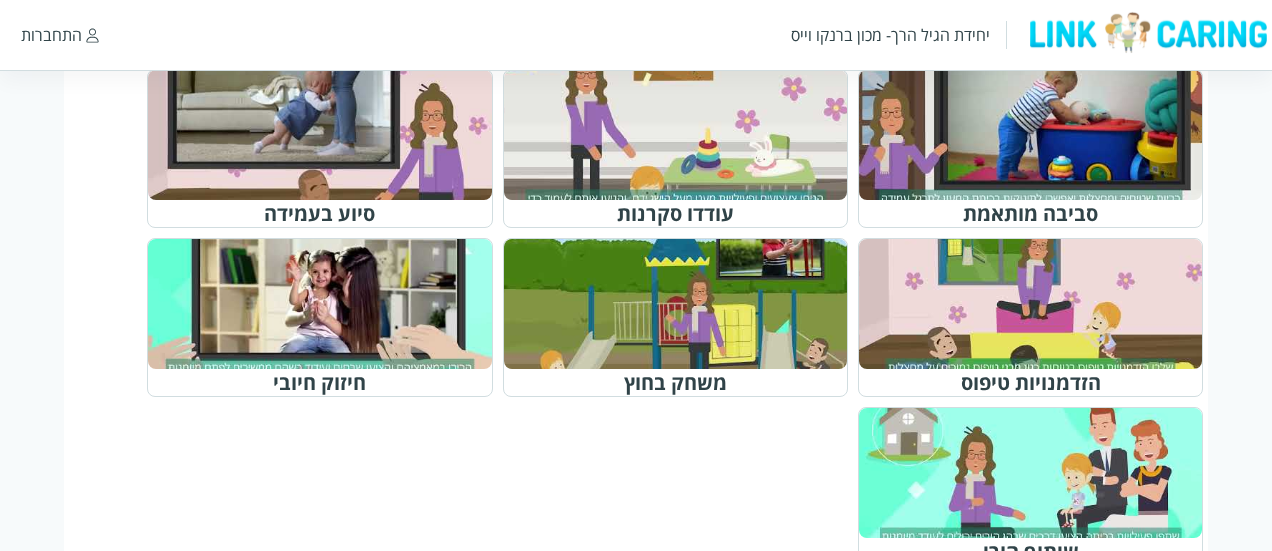 click at bounding box center (684, 304) 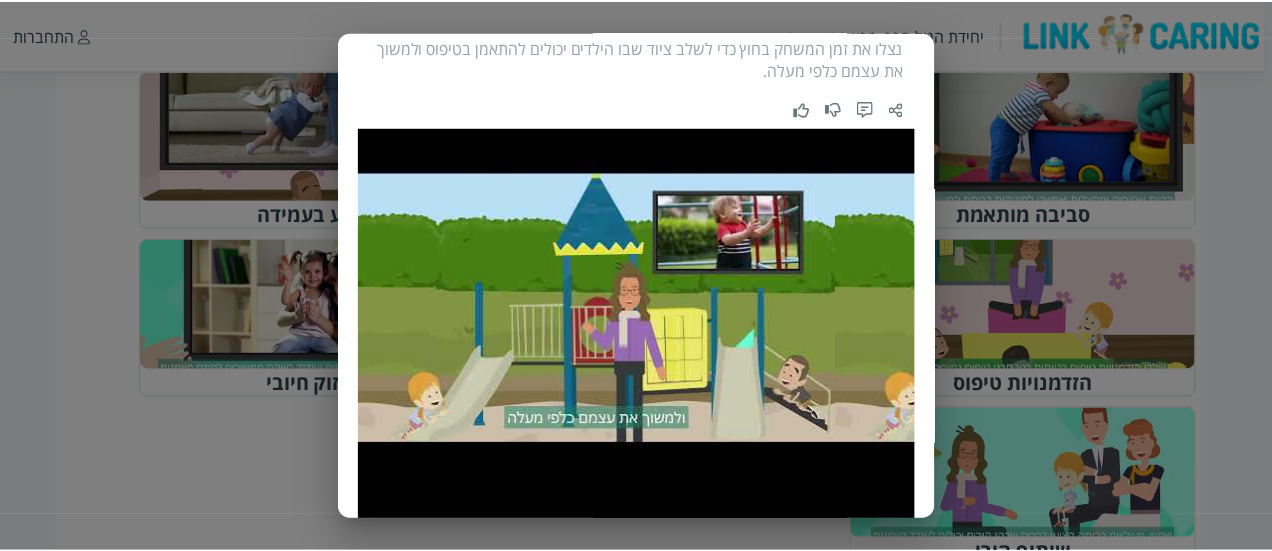 scroll, scrollTop: 200, scrollLeft: 0, axis: vertical 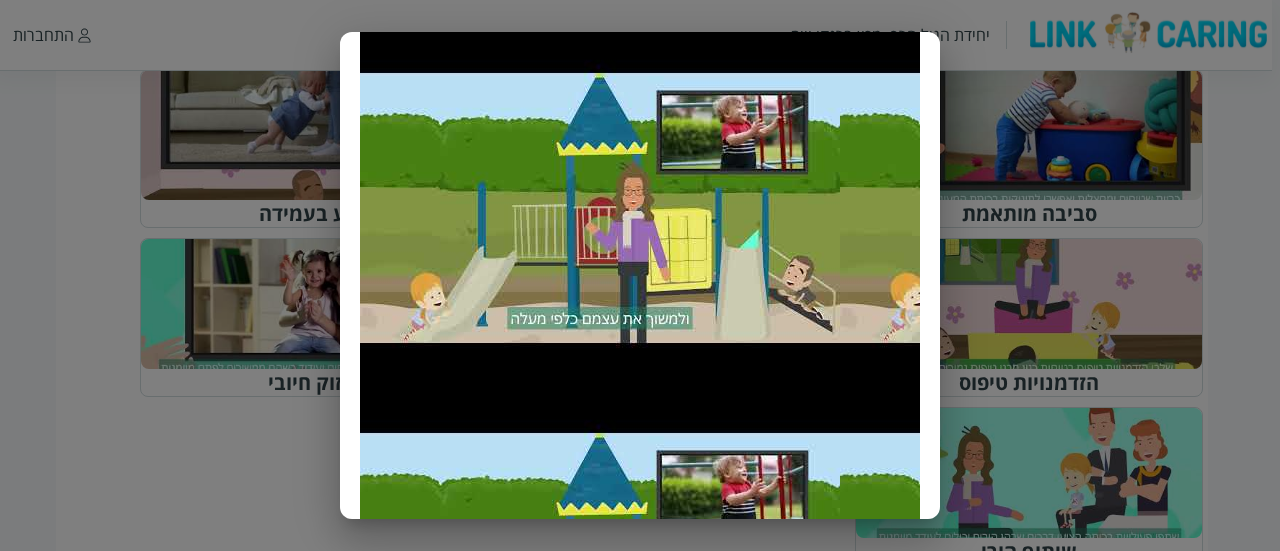click on "הסרטון קודם 5 / 7 הסרטון הבא משחק בחוץ  נצלו את זמן המשחק בחוץ כדי לשלב ציוד שבו הילדים יכולים להתאמן בטיפוס ולמשוך את עצמם כלפי מעלה." at bounding box center (640, 275) 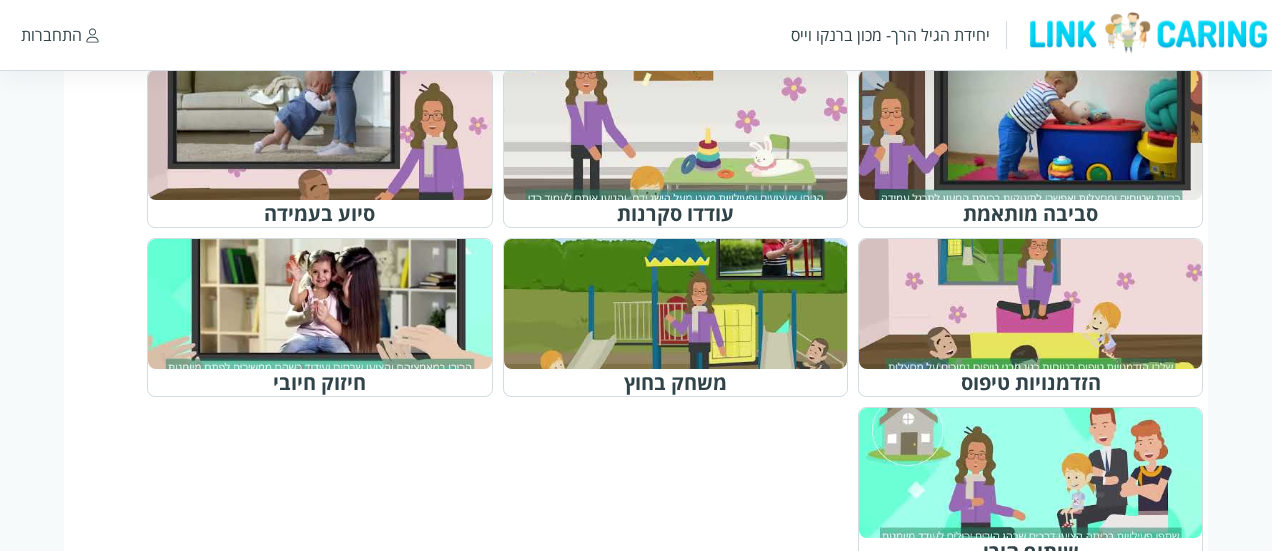 click at bounding box center [328, 304] 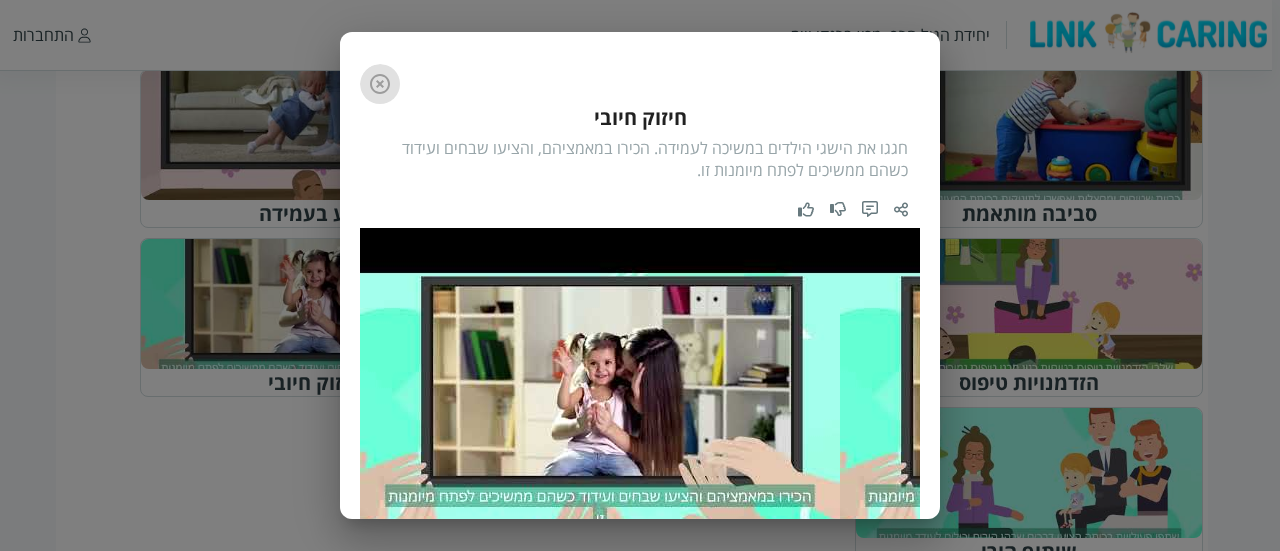 click 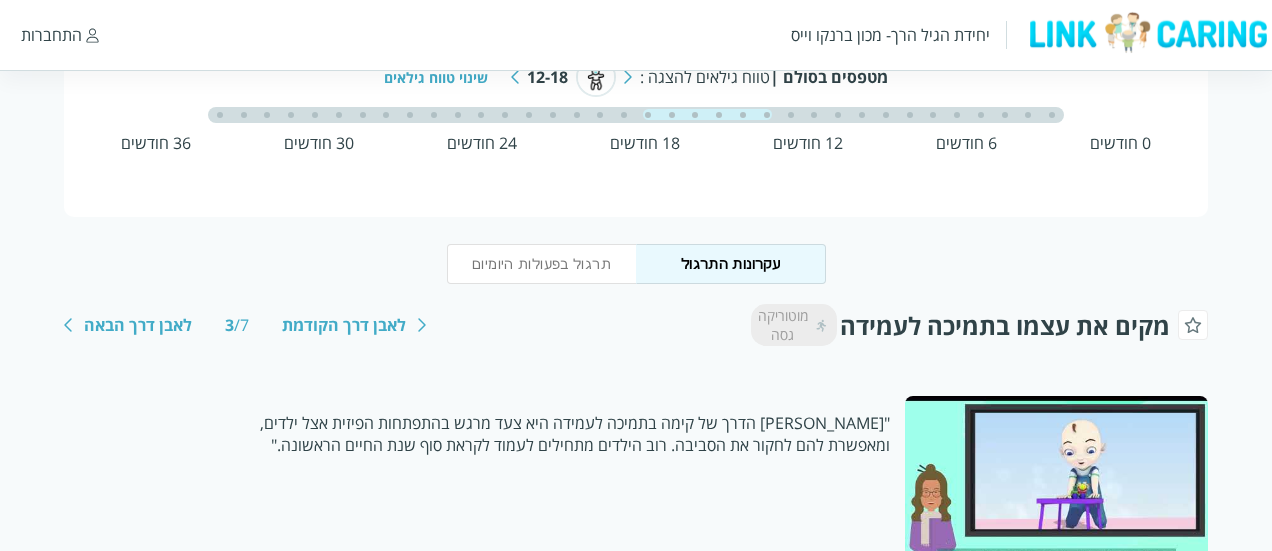 scroll, scrollTop: 158, scrollLeft: 0, axis: vertical 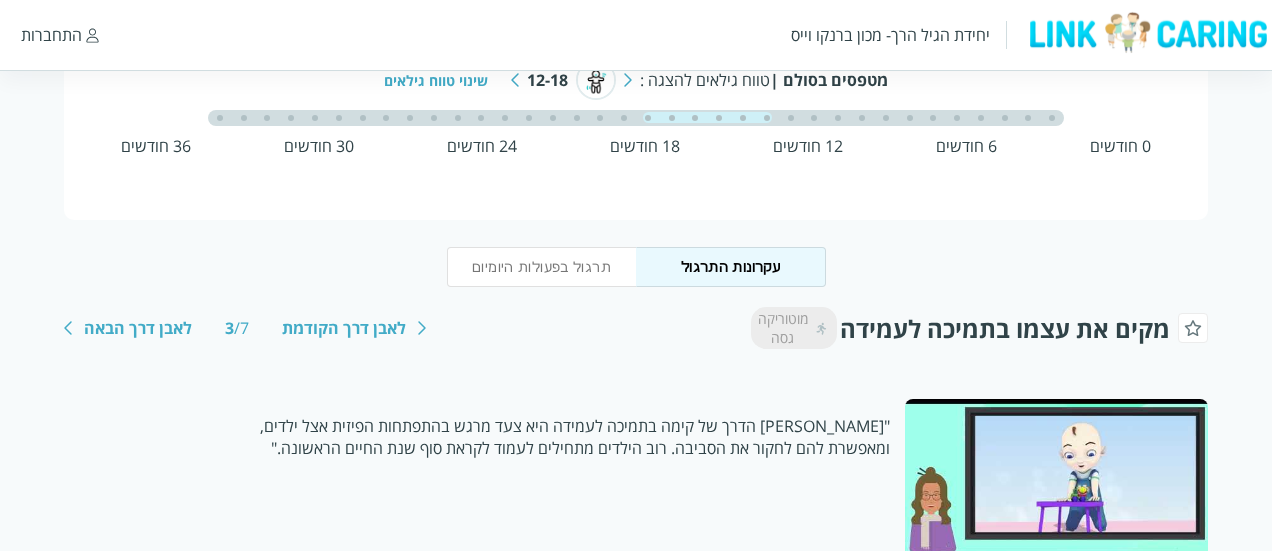 click on "לאבן דרך הבאה" at bounding box center (138, 328) 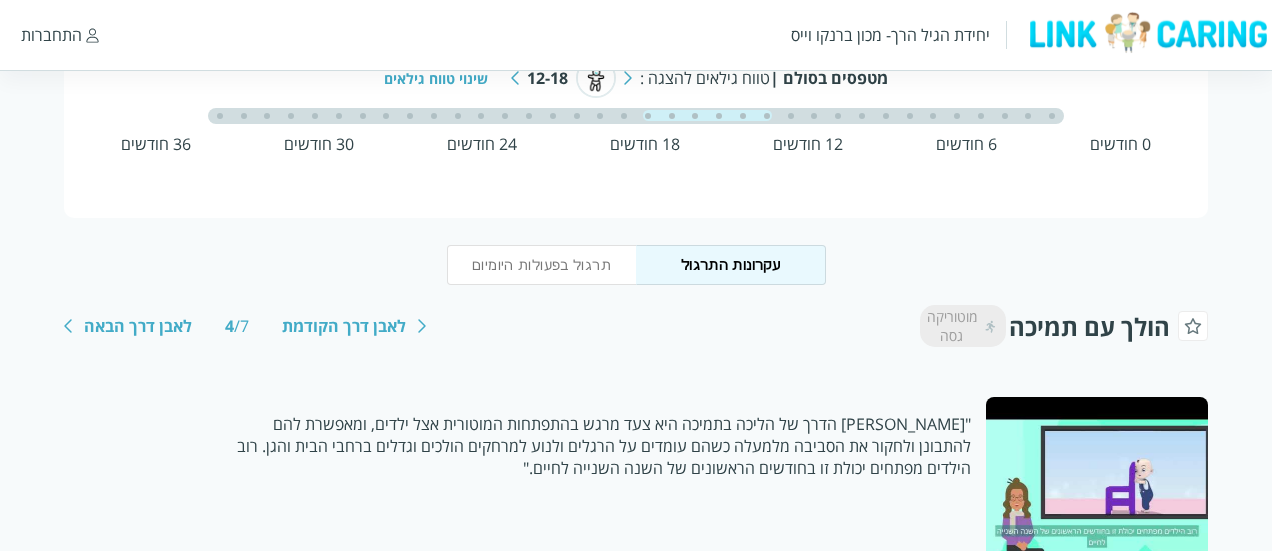 scroll, scrollTop: 200, scrollLeft: 0, axis: vertical 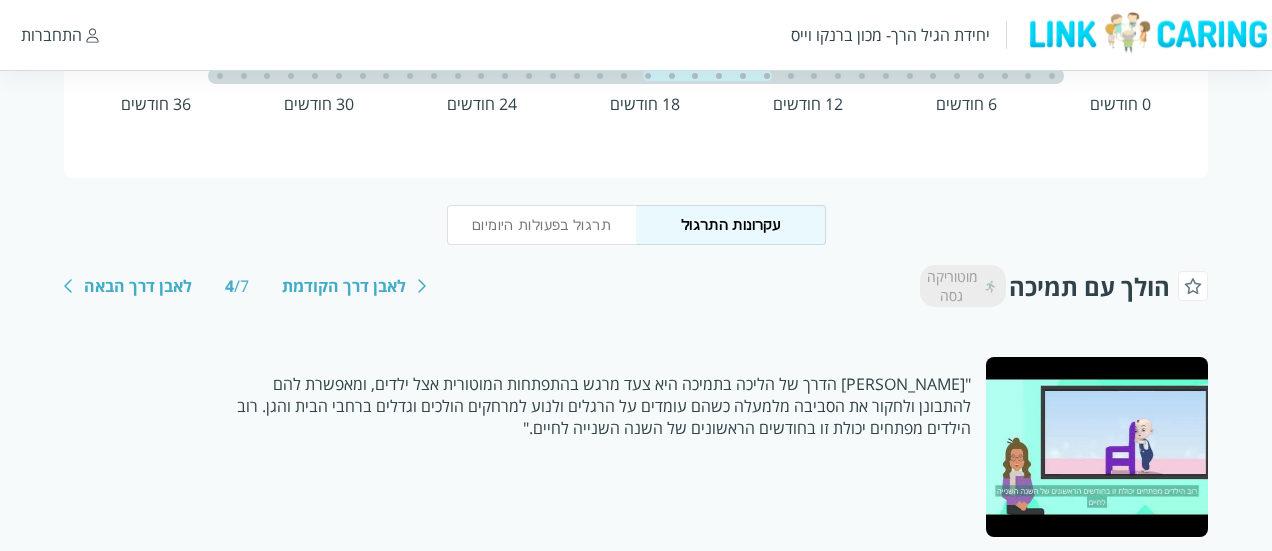 click on "לאבן דרך הקודמת" at bounding box center (344, 286) 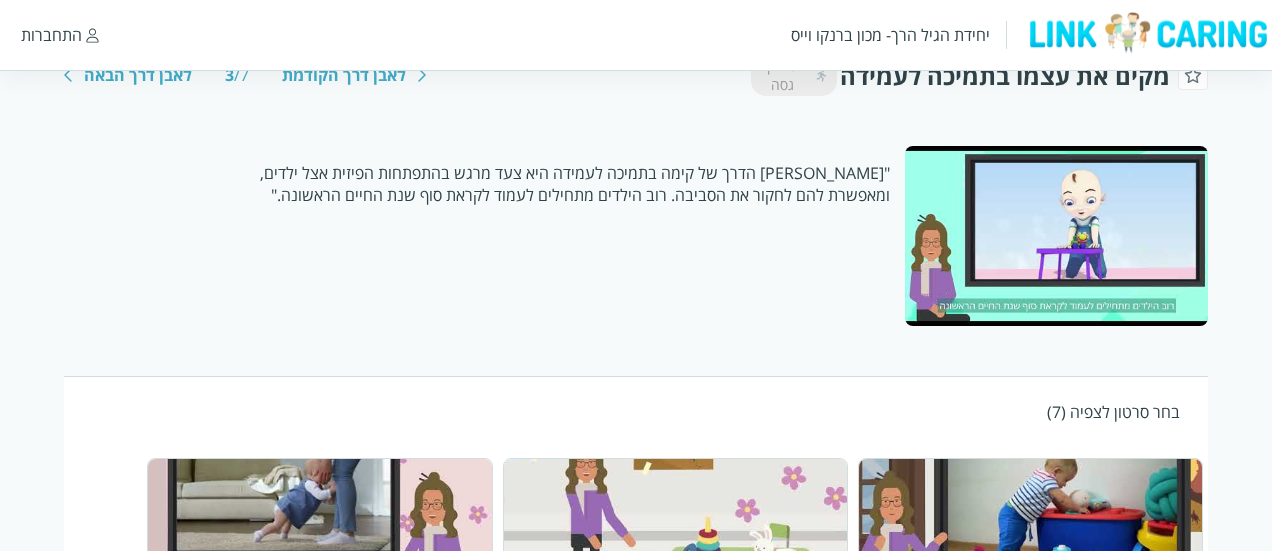 scroll, scrollTop: 300, scrollLeft: 0, axis: vertical 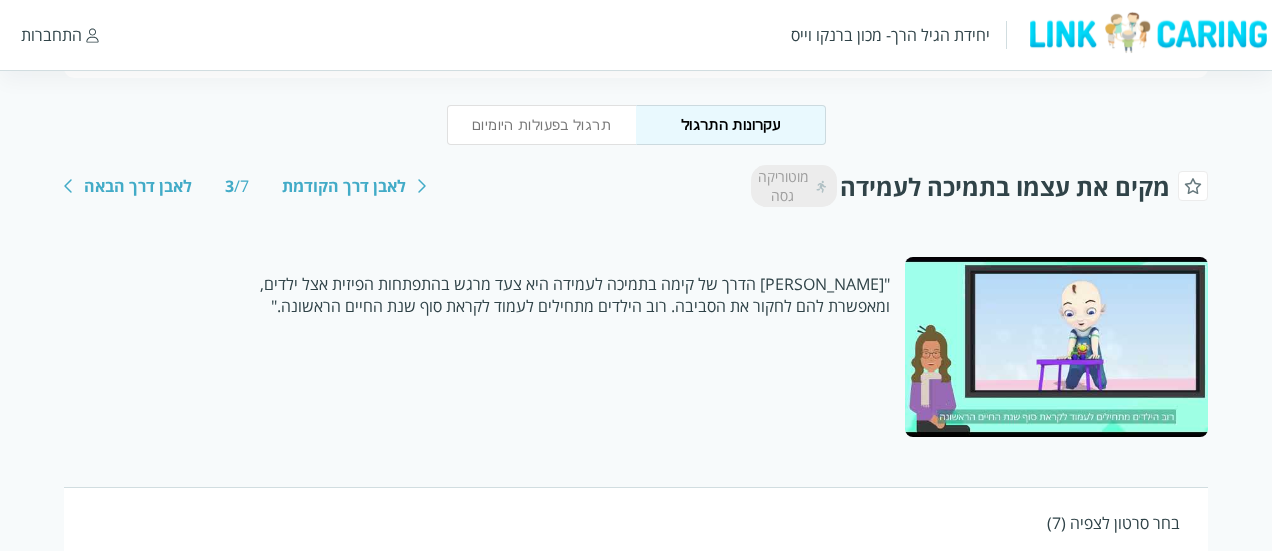 click on "מקים את עצמו בתמיכה לעמידה מוטוריקה גסה לאבן דרך הקודמת 3 / 7 לאבן דרך הבאה" at bounding box center (636, 186) 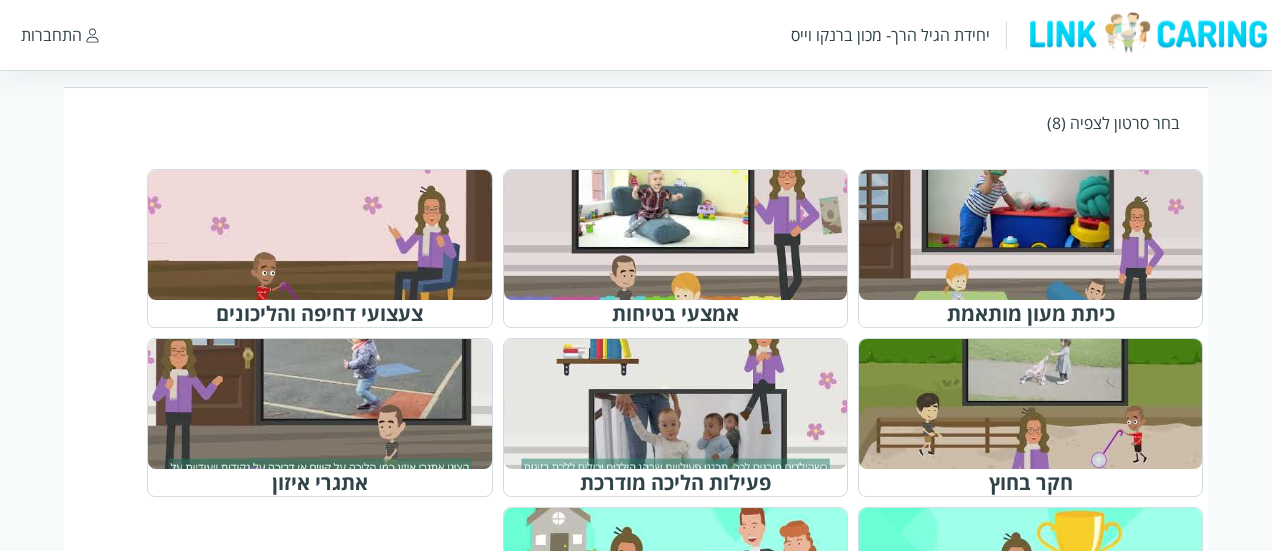 scroll, scrollTop: 600, scrollLeft: 0, axis: vertical 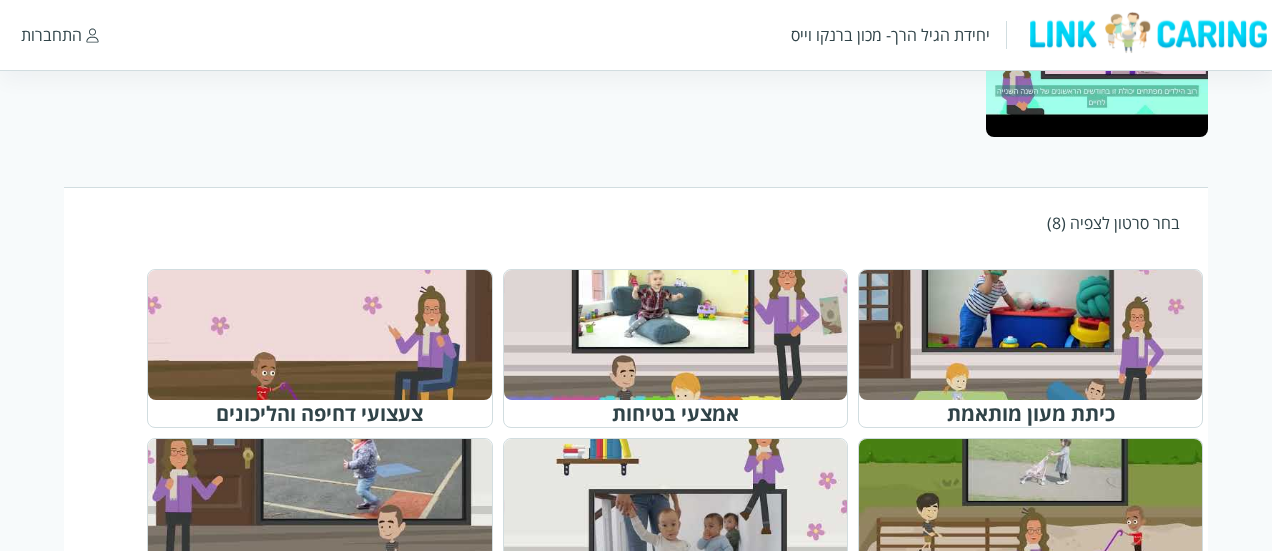 click at bounding box center [1039, 335] 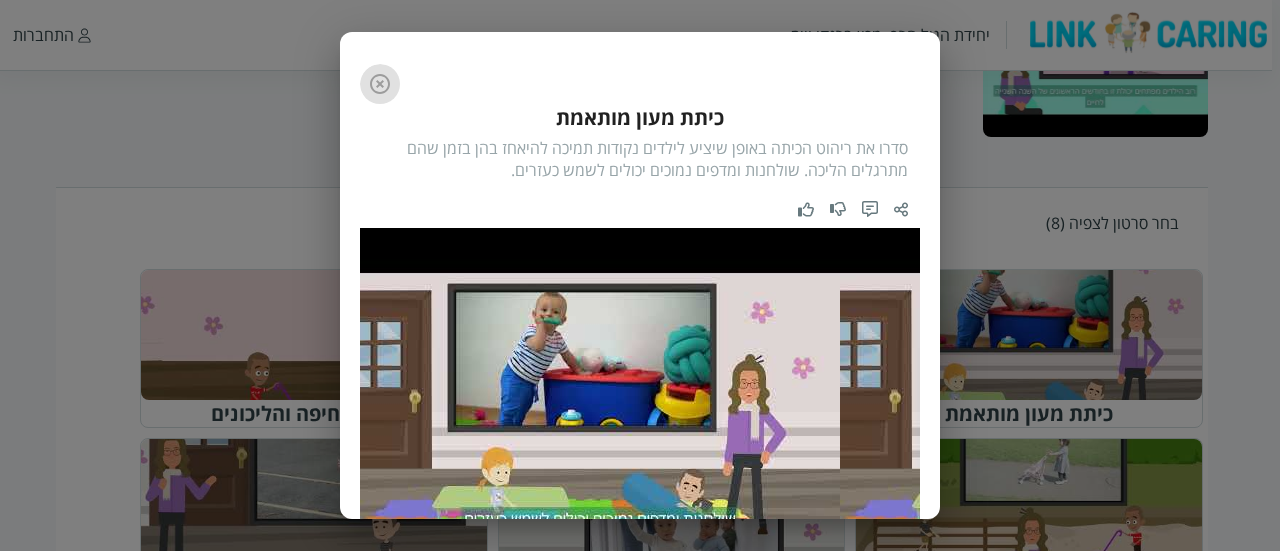 click 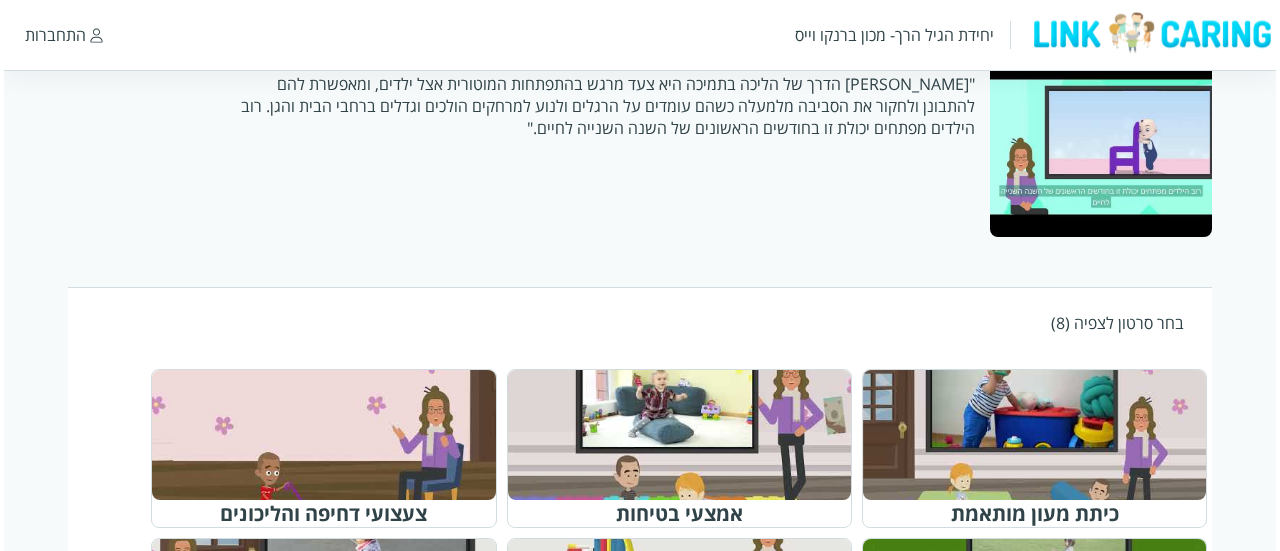 scroll, scrollTop: 600, scrollLeft: 0, axis: vertical 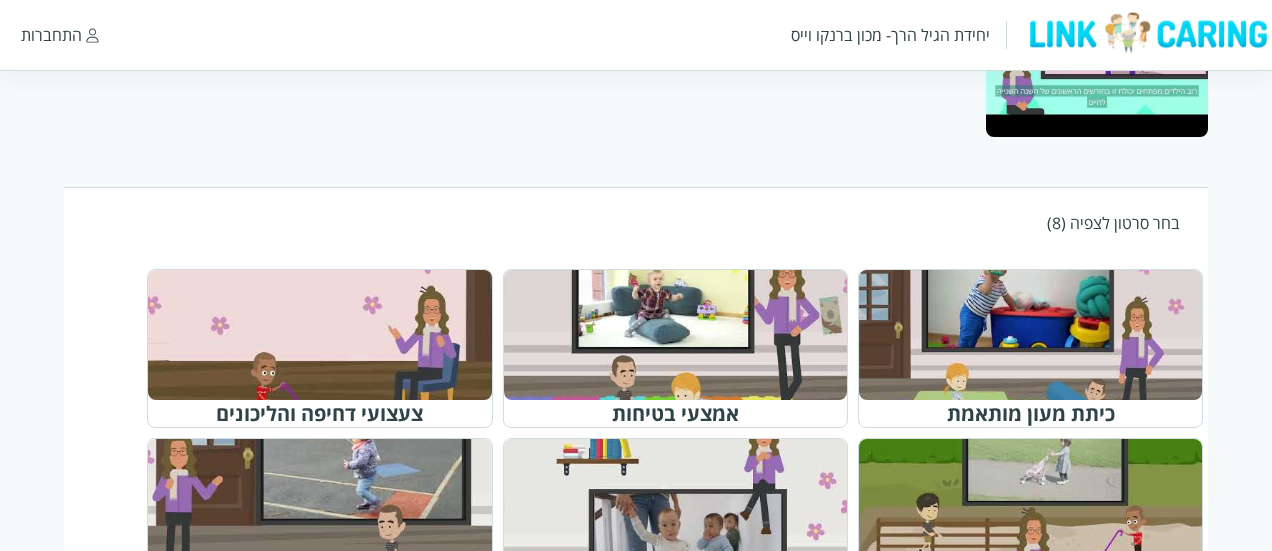click at bounding box center [1039, 335] 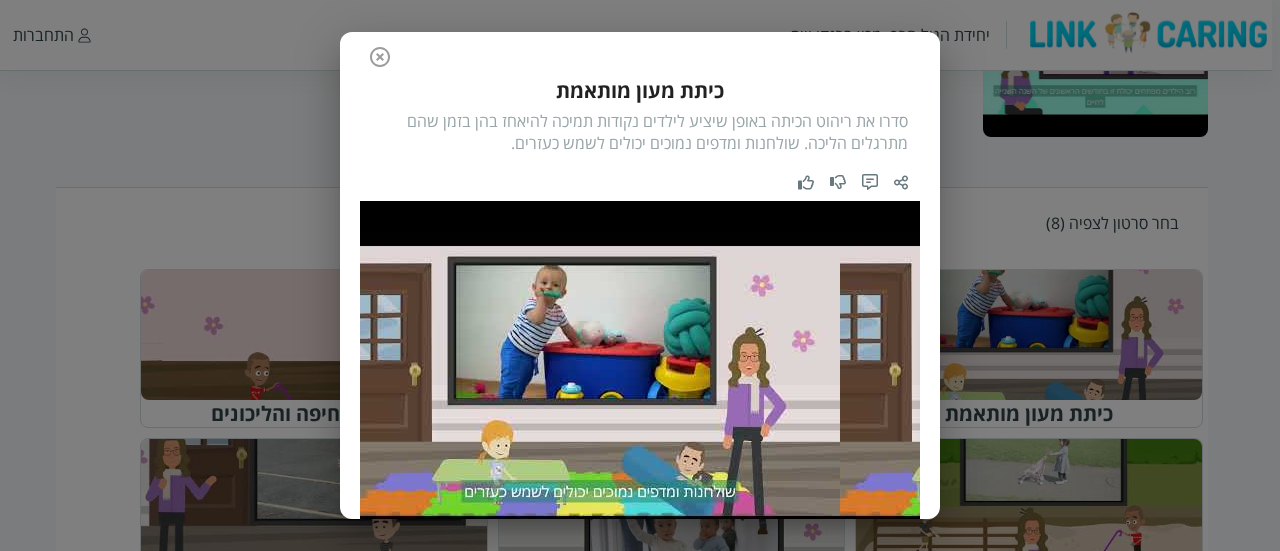 scroll, scrollTop: 0, scrollLeft: 0, axis: both 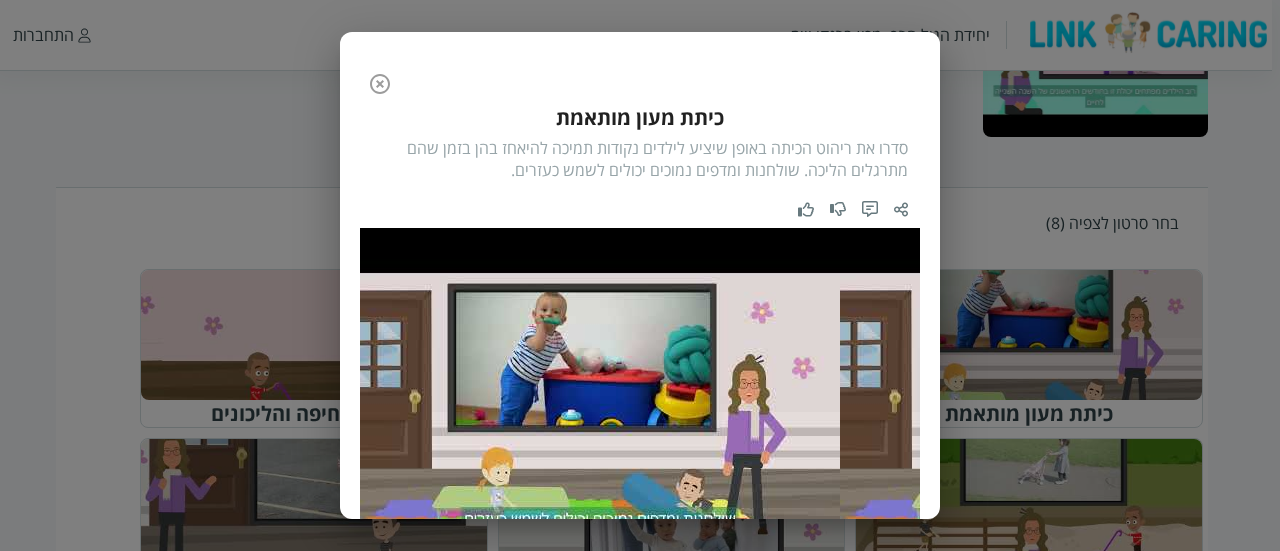 click on "סדרו את ריהוט הכיתה באופן שיציע לילדים נקודות תמיכה להיאחז בהן בזמן שהם מתרגלים הליכה. שולחנות ומדפים נמוכים יכולים לשמש כעזרים." at bounding box center [640, 159] 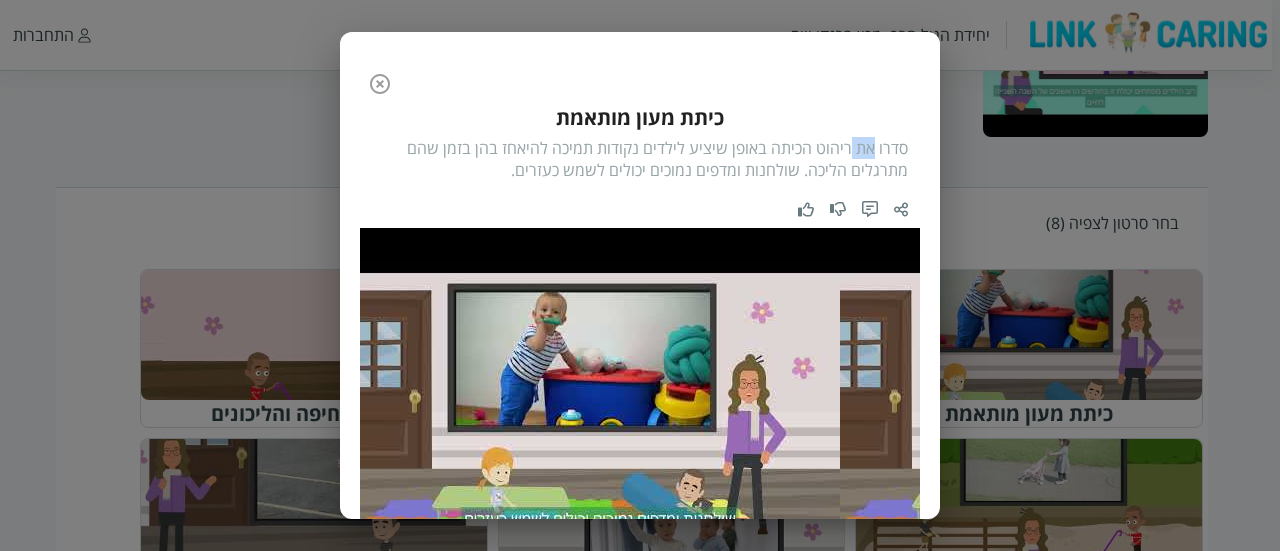 click on "סדרו את ריהוט הכיתה באופן שיציע לילדים נקודות תמיכה להיאחז בהן בזמן שהם מתרגלים הליכה. שולחנות ומדפים נמוכים יכולים לשמש כעזרים." at bounding box center (640, 159) 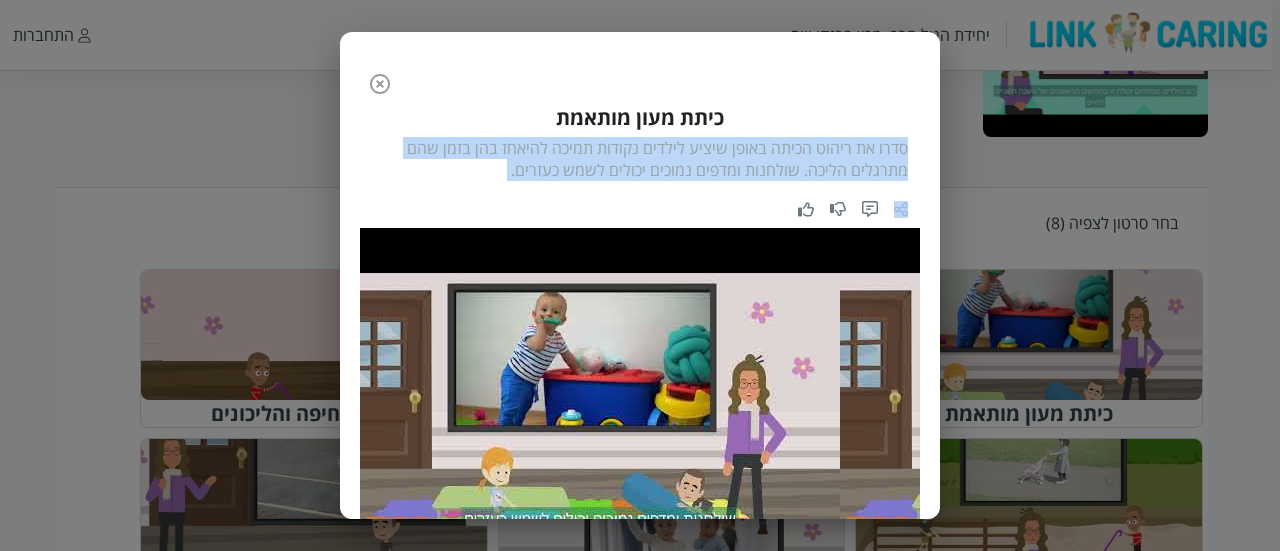 click on "סדרו את ריהוט הכיתה באופן שיציע לילדים נקודות תמיכה להיאחז בהן בזמן שהם מתרגלים הליכה. שולחנות ומדפים נמוכים יכולים לשמש כעזרים." at bounding box center [640, 159] 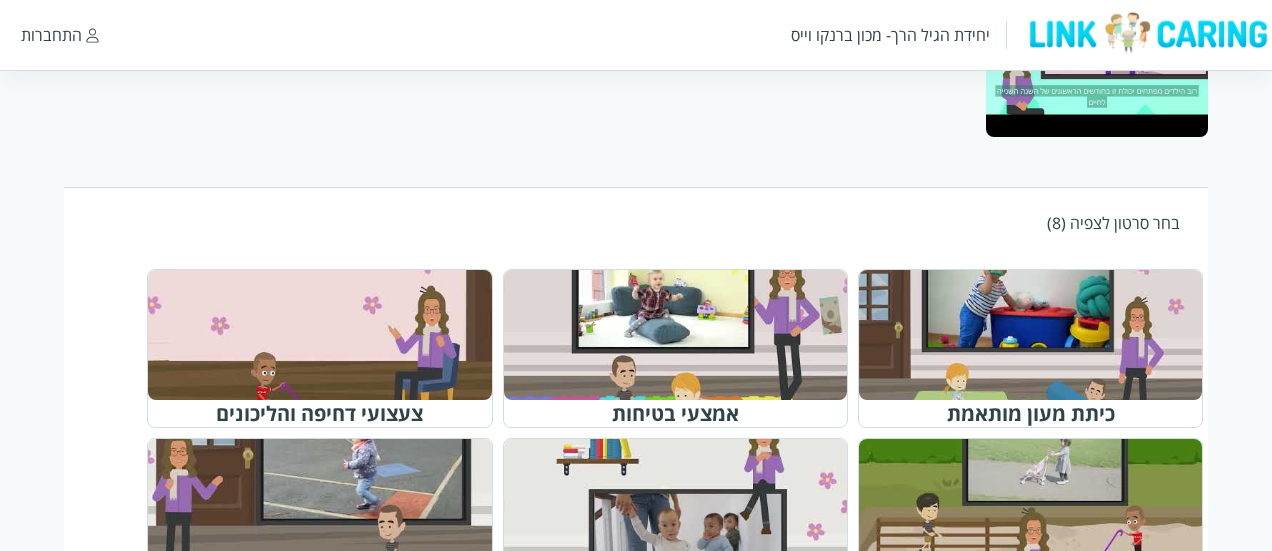 click at bounding box center [684, 335] 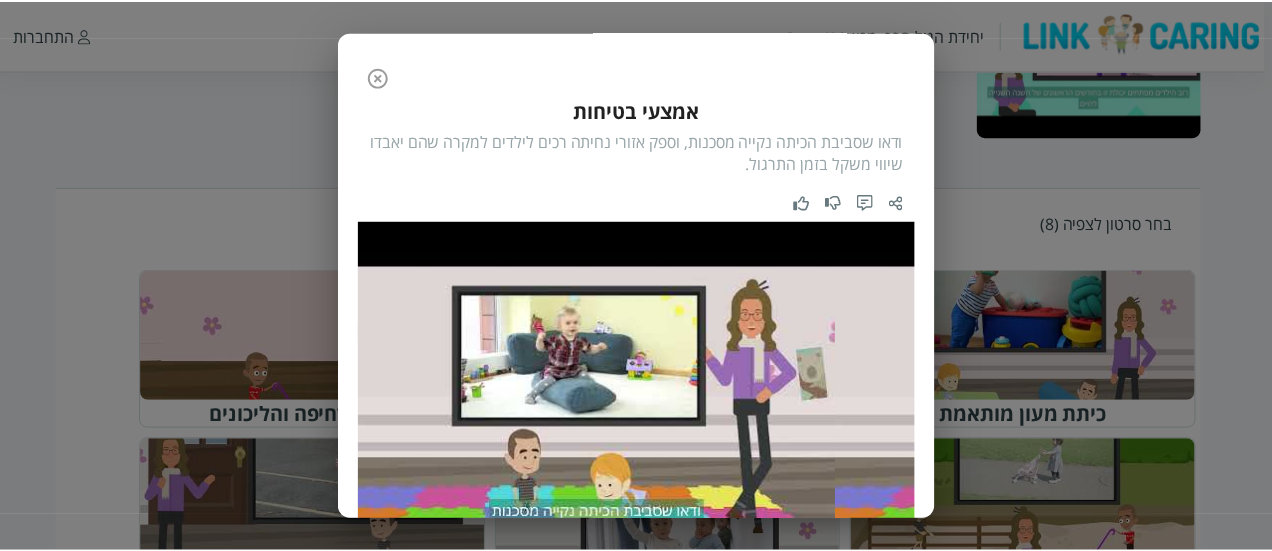 scroll, scrollTop: 0, scrollLeft: 0, axis: both 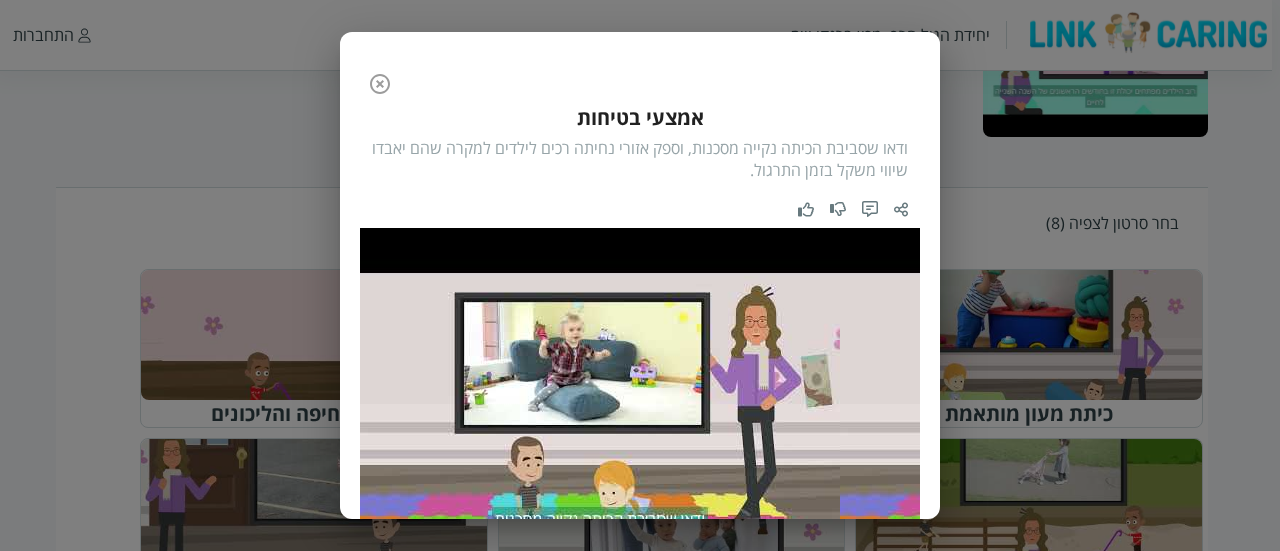 click on "הסרטון קודם 2 / 8 הסרטון הבא אמצעי בטיחות  ודאו שסביבת הכיתה נקייה מסכנות, וספק אזורי נחיתה רכים לילדים למקרה שהם יאבדו שיווי משקל בזמן התרגול." at bounding box center [640, 275] 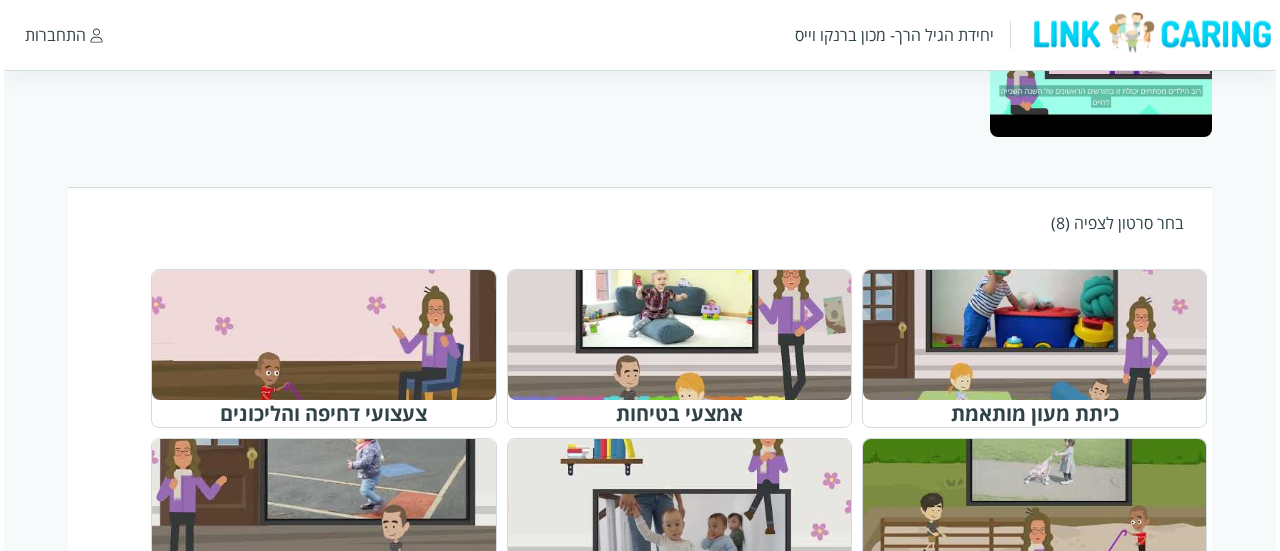 scroll, scrollTop: 700, scrollLeft: 0, axis: vertical 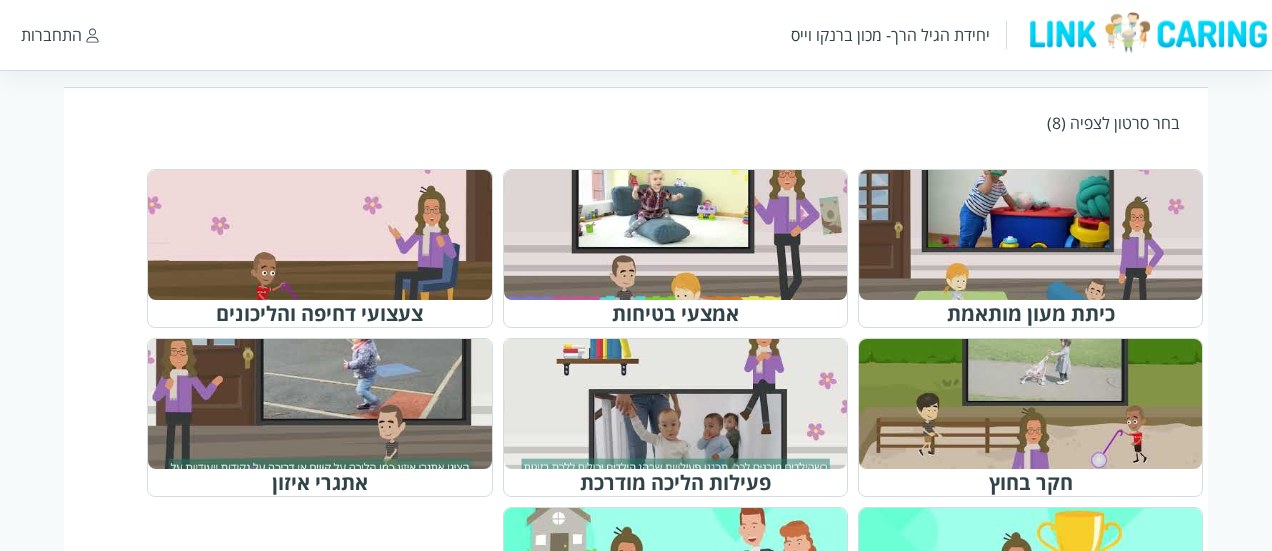 click at bounding box center [319, 235] 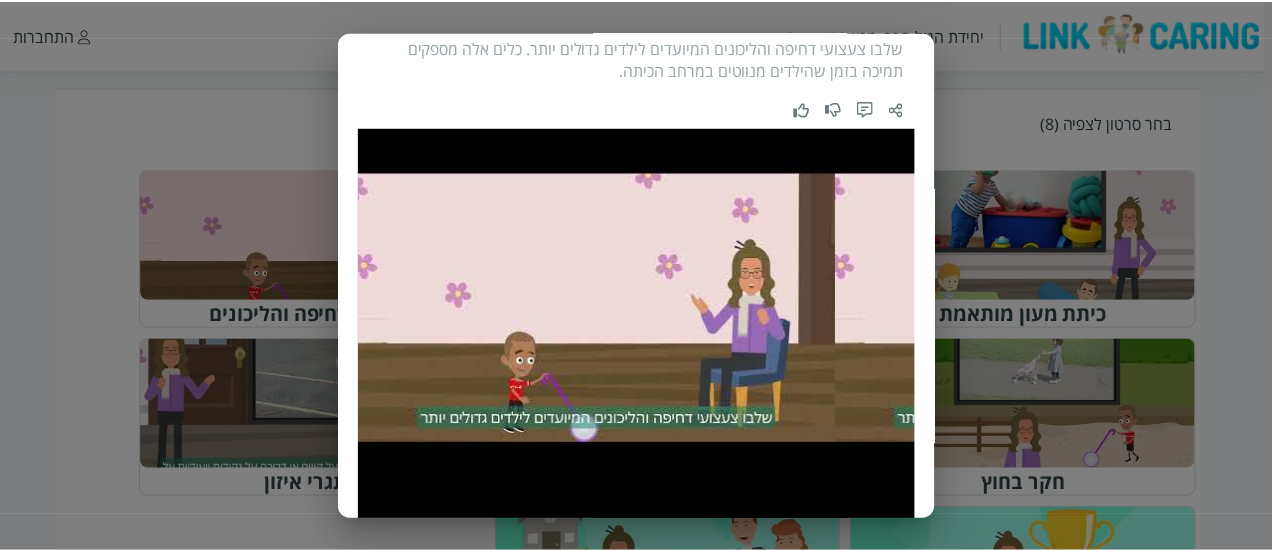scroll, scrollTop: 200, scrollLeft: 0, axis: vertical 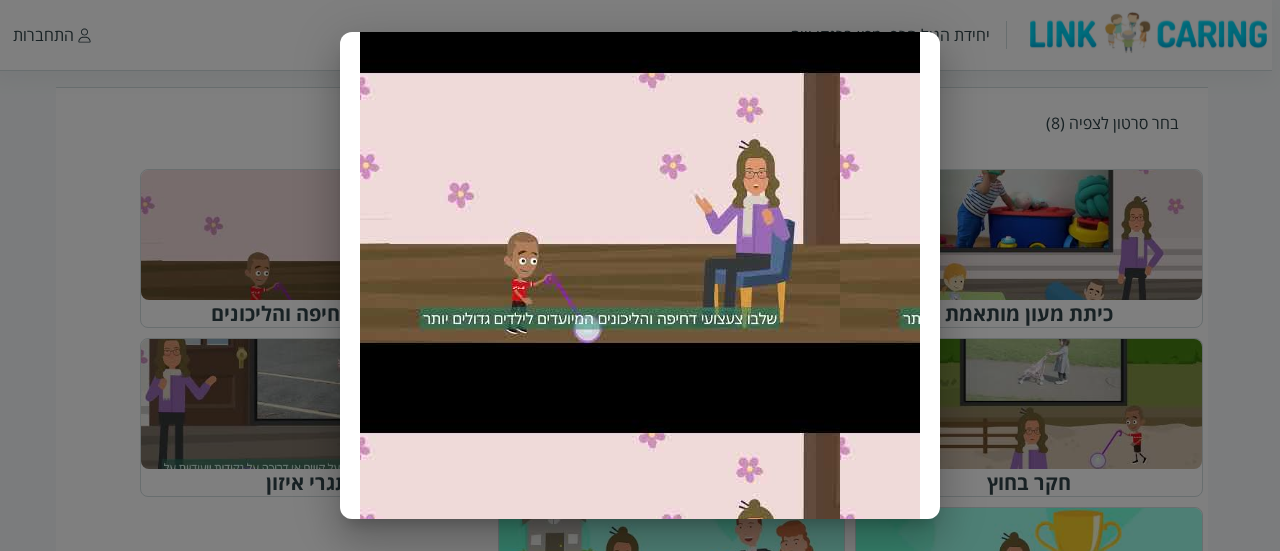 click on "הסרטון קודם 3 / 8 הסרטון הבא צעצועי דחיפה והליכונים  שלבו צעצועי דחיפה והליכונים המיועדים לילדים גדולים יותר. כלים אלה מספקים תמיכה בזמן שהילדים מנווטים במרחב הכיתה." at bounding box center (640, 275) 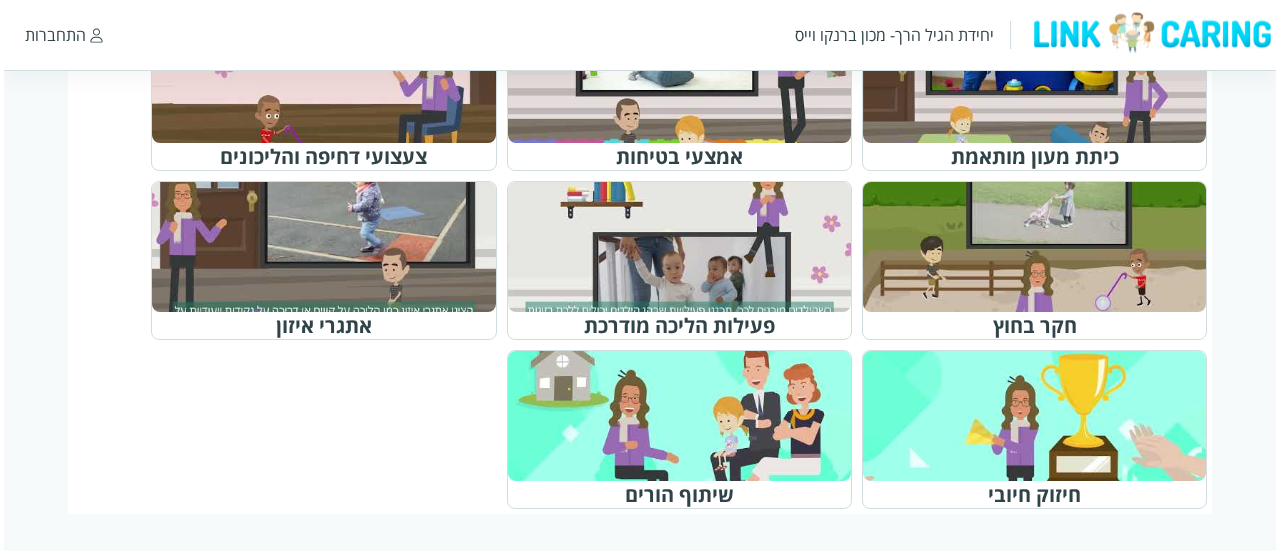 scroll, scrollTop: 858, scrollLeft: 0, axis: vertical 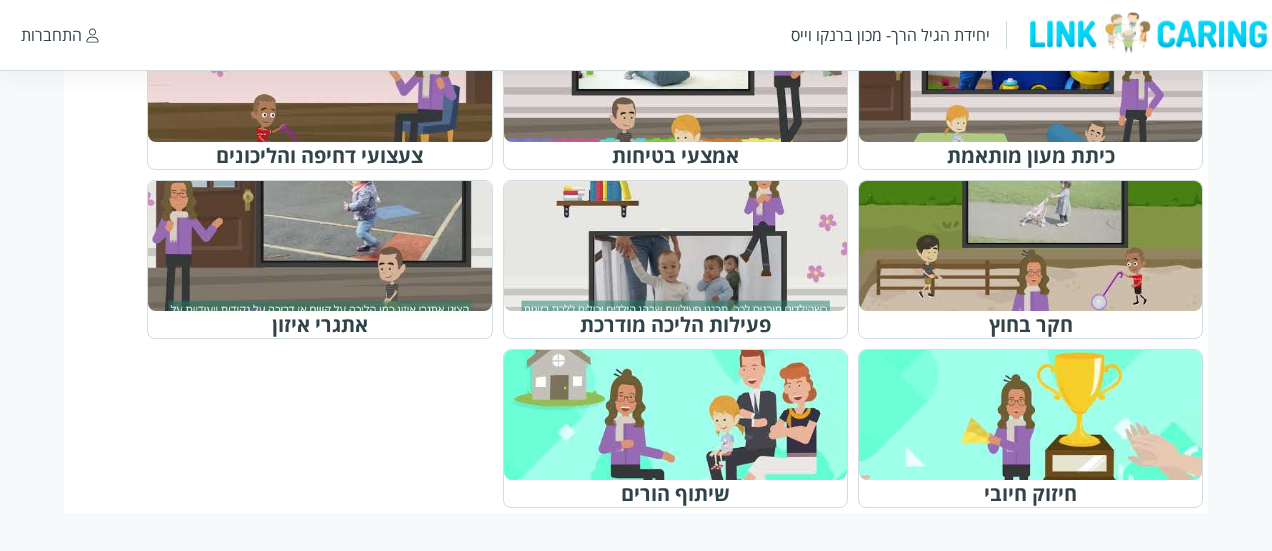 click at bounding box center [1039, 246] 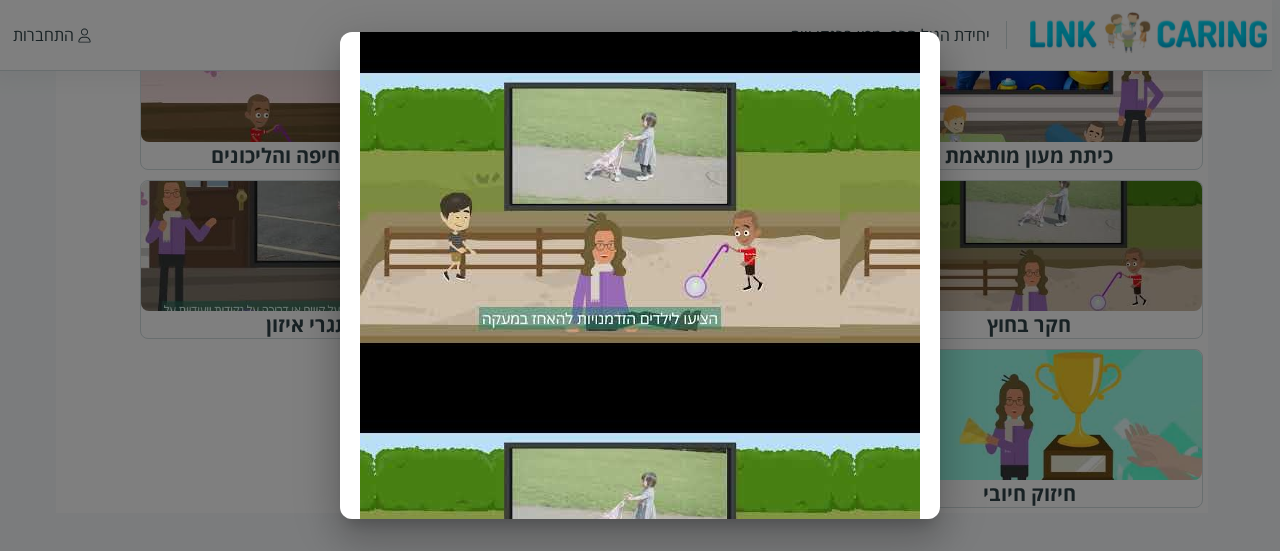 scroll, scrollTop: 272, scrollLeft: 0, axis: vertical 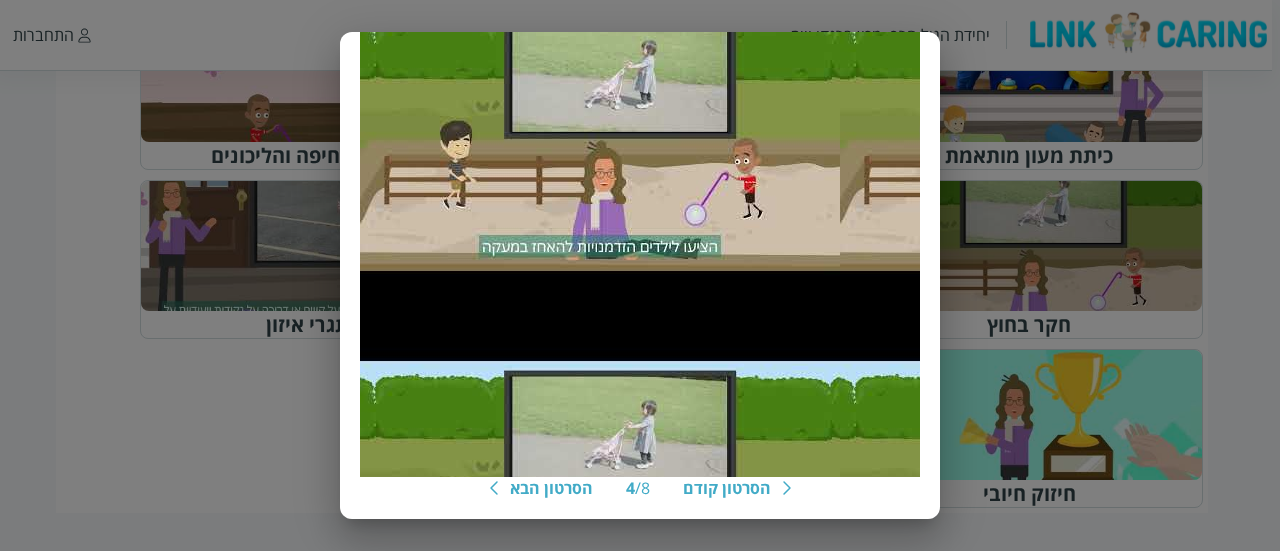 click on "הסרטון קודם 4 / 8 הסרטון הבא חקר בחוץ  נצלו את זמן המשחק בחוץ כדי לעודד הליכה עם סיוע. הציעו לילדים הזדמנויות להיאחז במעקה או זה בזה תוך כדי סיור במרחב החיצוני." at bounding box center (640, 275) 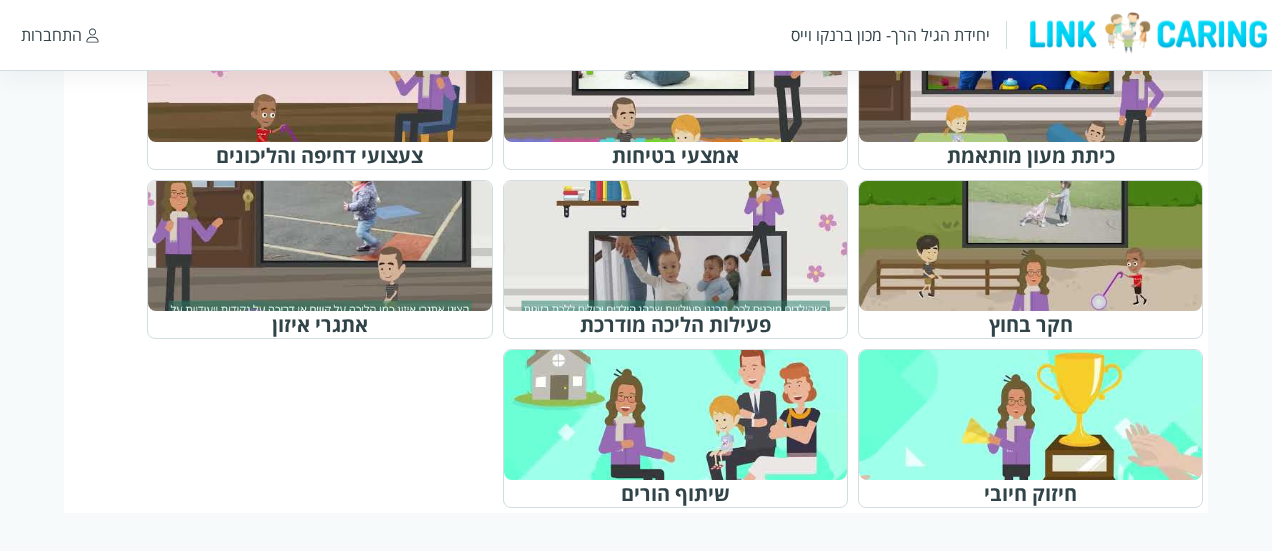 click at bounding box center (684, 246) 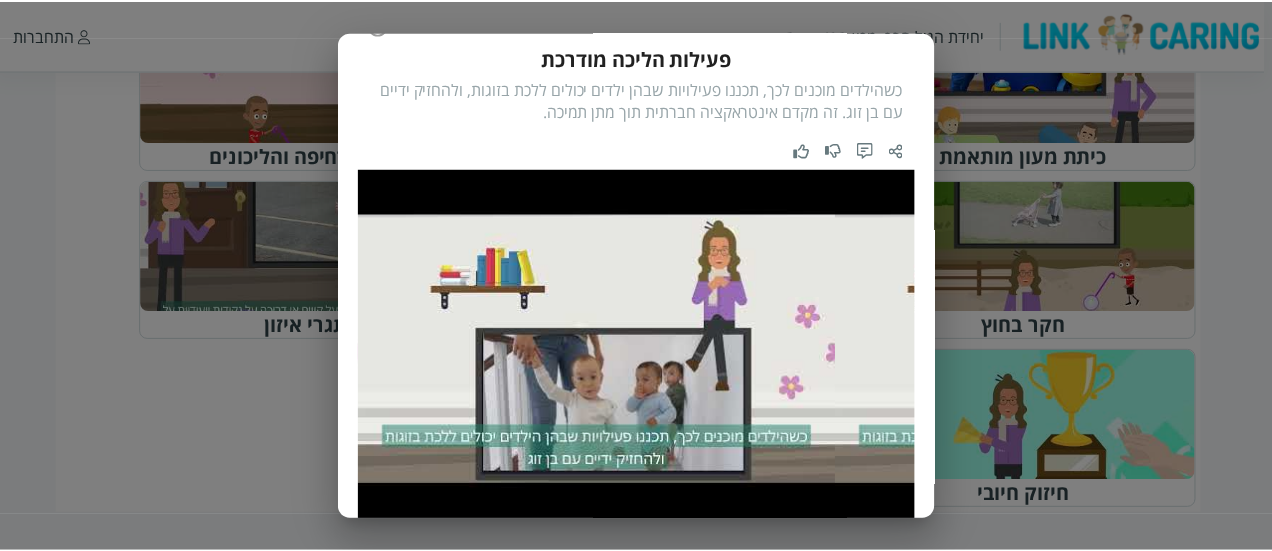 scroll, scrollTop: 100, scrollLeft: 0, axis: vertical 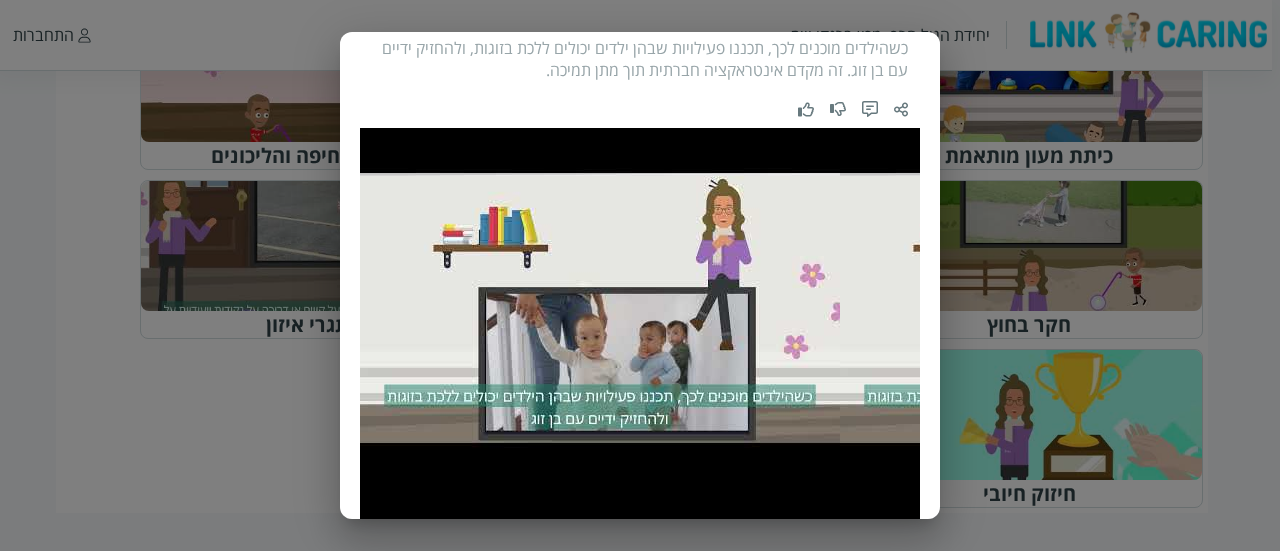 click on "הסרטון קודם 5 / 8 הסרטון הבא פעילות הליכה מודרכת  כשהילדים מוכנים לכך, תכננו פעילויות שבהן ילדים יכולים ללכת בזוגות, ולהחזיק ידיים עם בן זוג. זה מקדם אינטראקציה חברתית תוך מתן תמיכה." at bounding box center (640, 275) 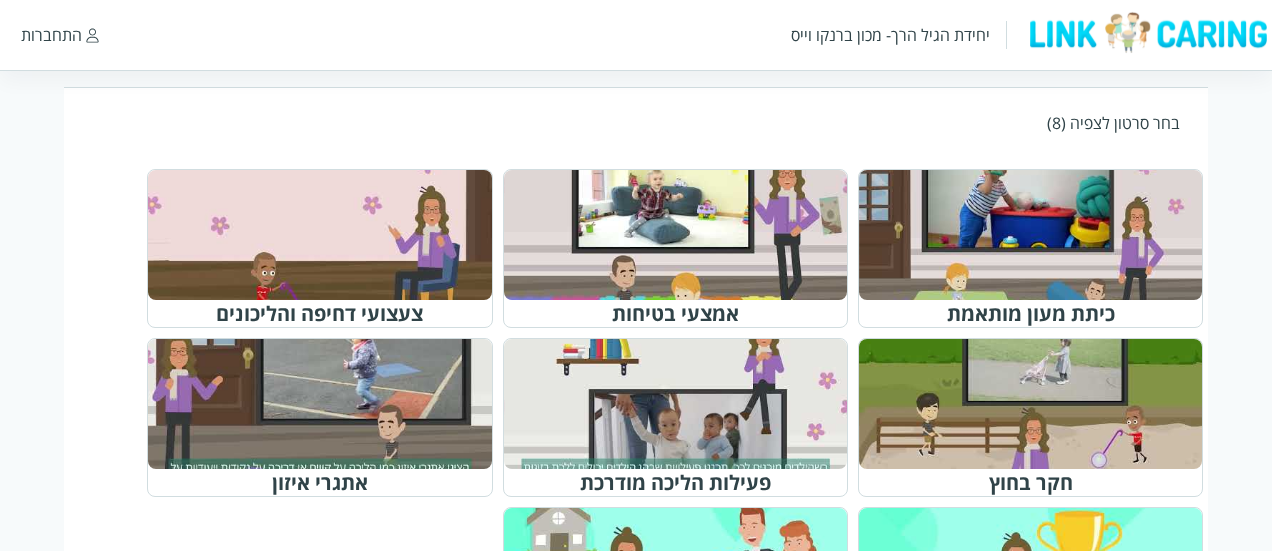 scroll, scrollTop: 800, scrollLeft: 0, axis: vertical 